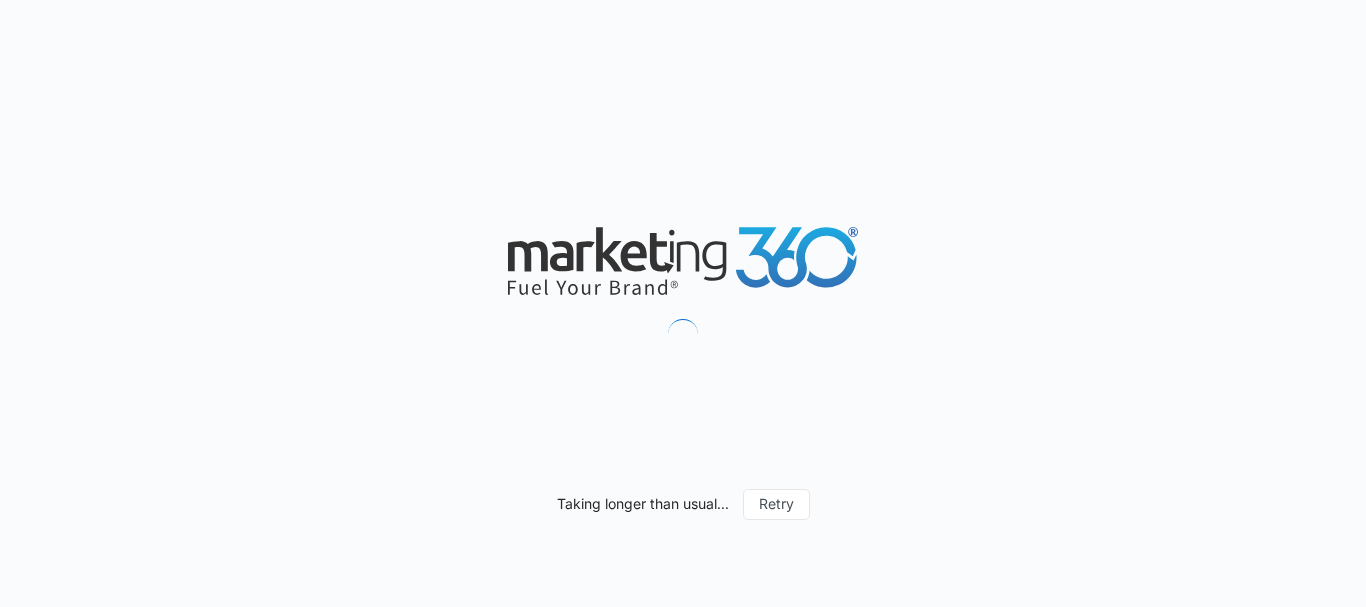 scroll, scrollTop: 0, scrollLeft: 0, axis: both 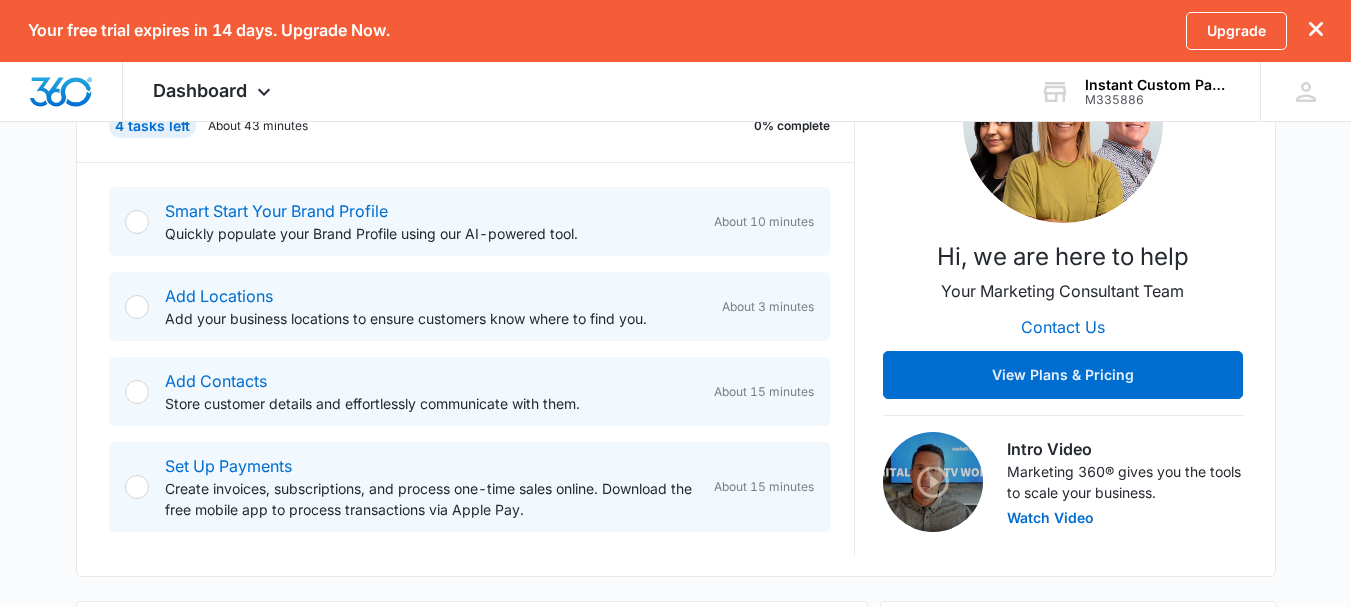 click at bounding box center (137, 222) 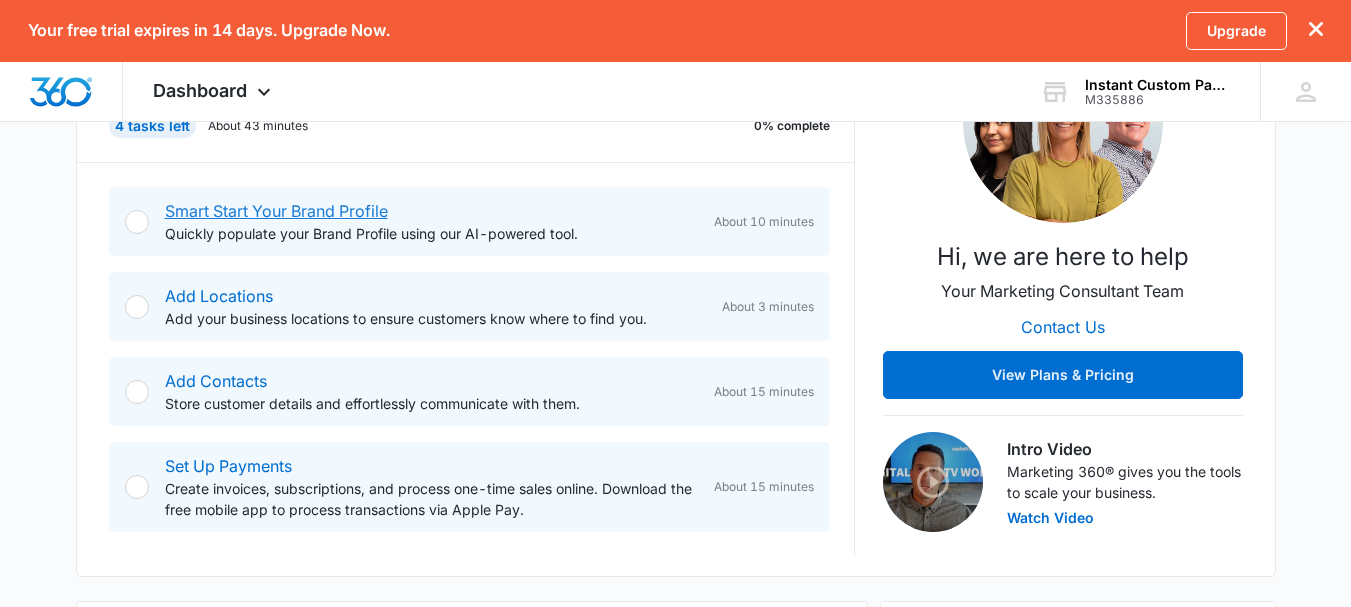 click on "Smart Start Your Brand Profile" at bounding box center [276, 211] 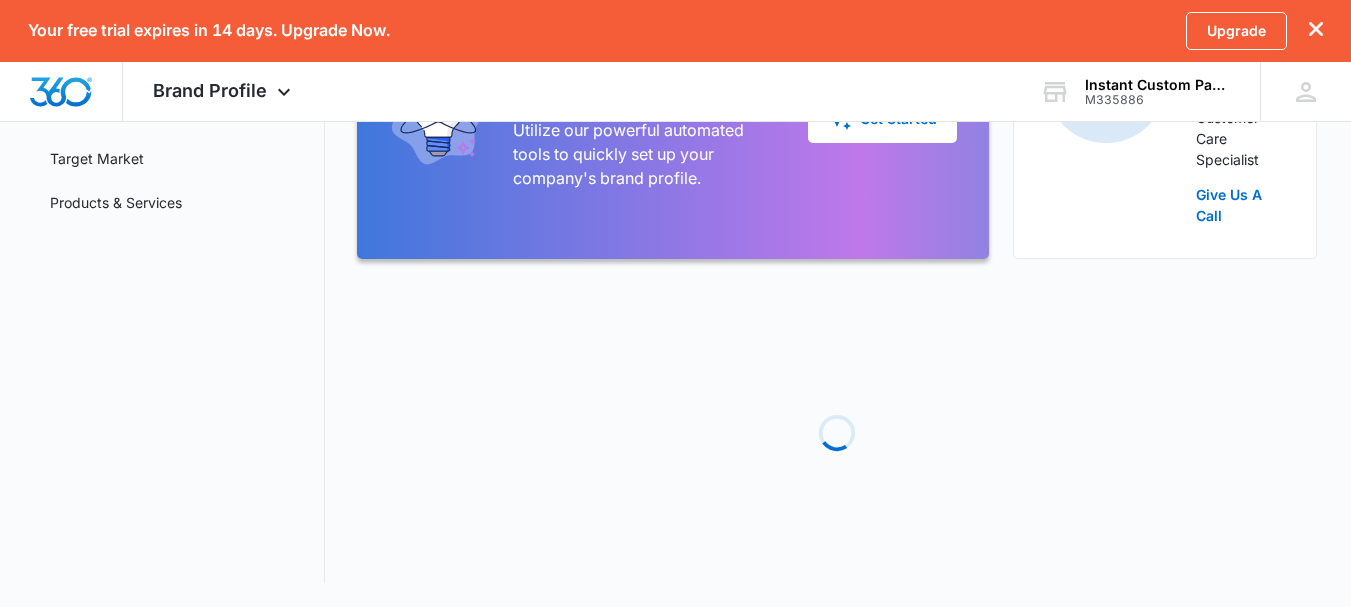 scroll, scrollTop: 0, scrollLeft: 0, axis: both 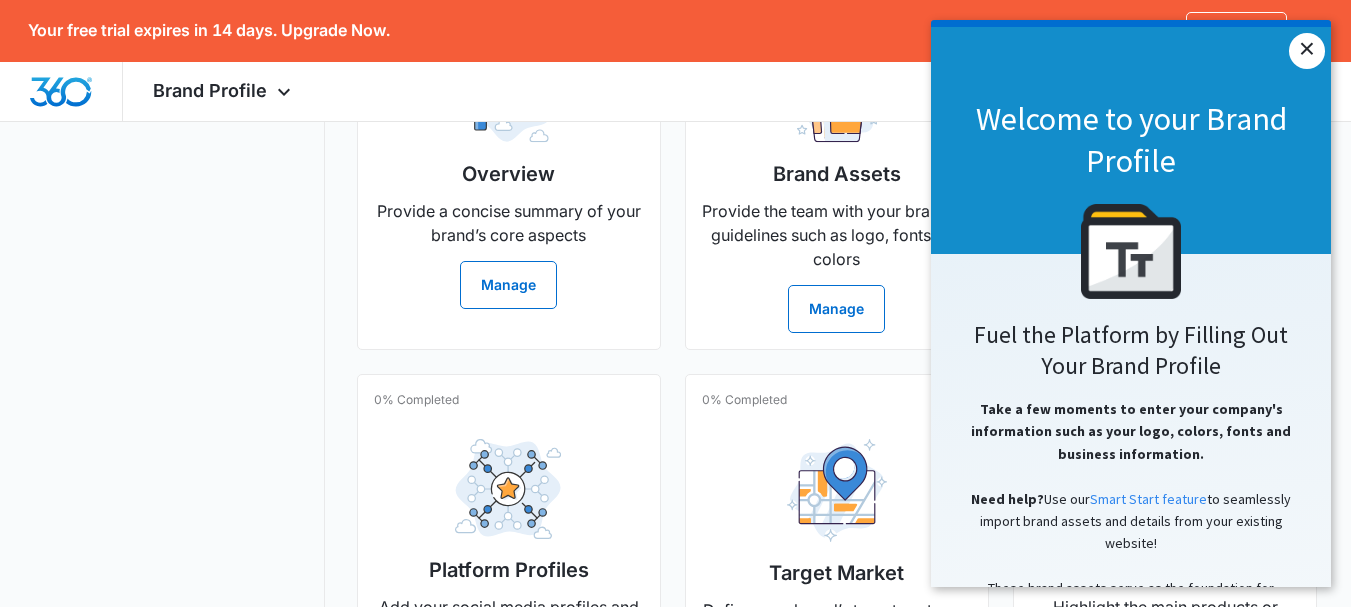 click on "×" at bounding box center (1307, 51) 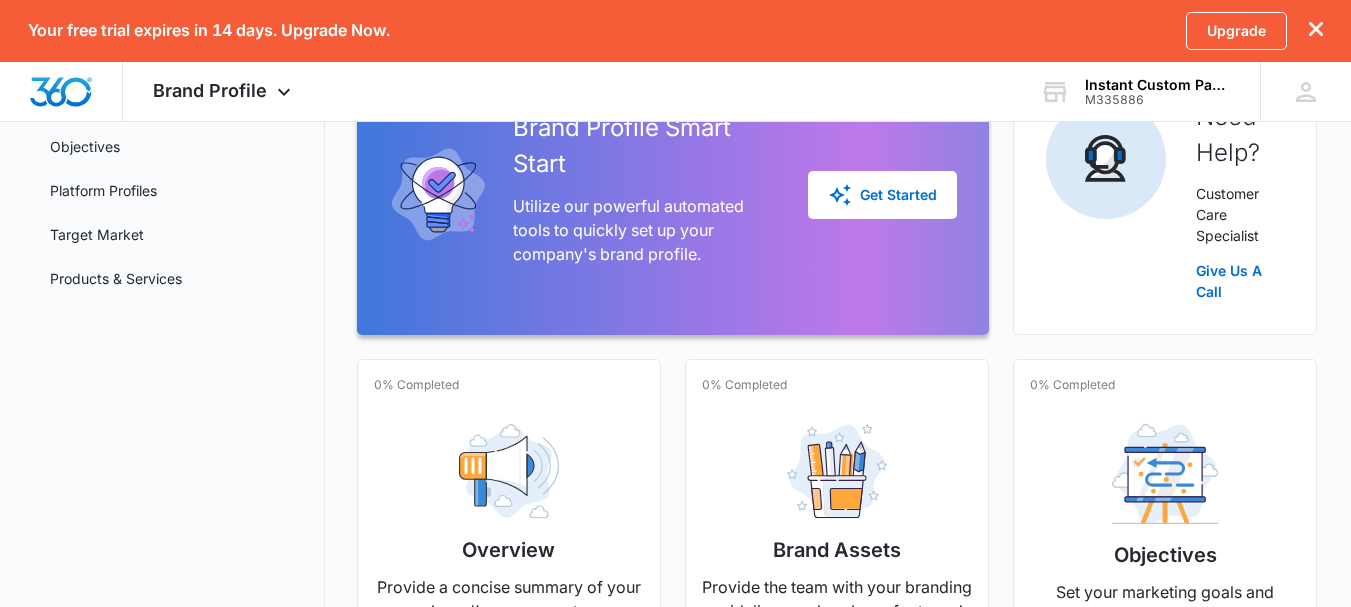 scroll, scrollTop: 214, scrollLeft: 0, axis: vertical 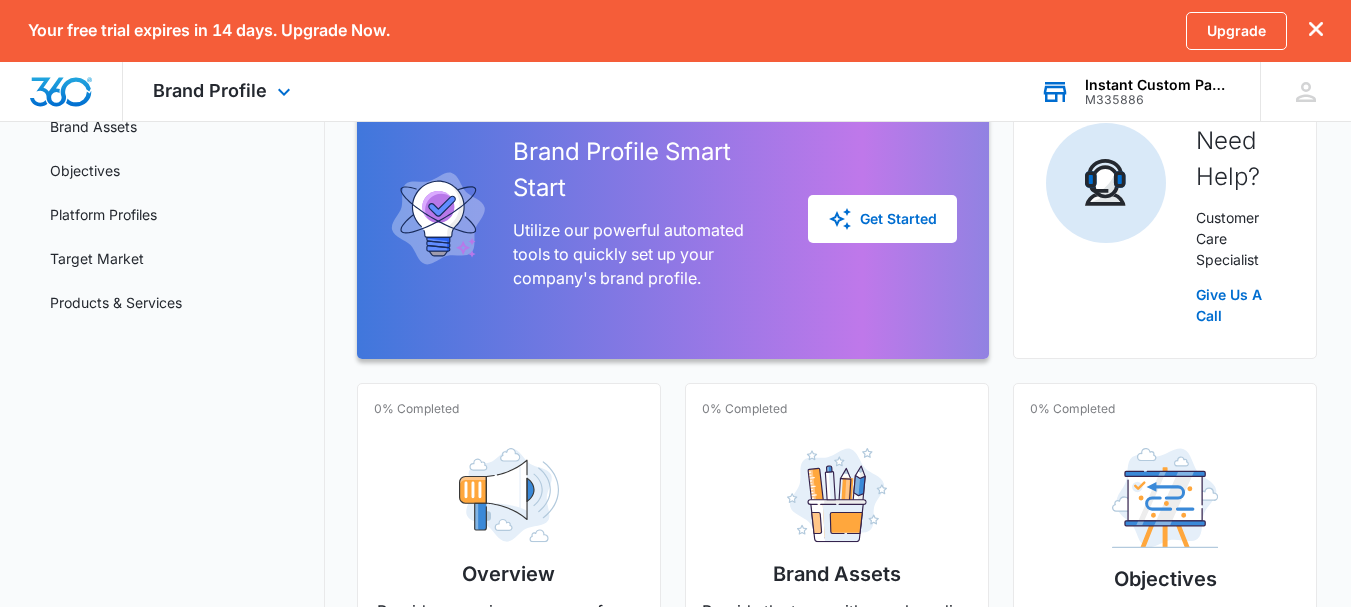 click on "Instant Custom Packaging" at bounding box center (1158, 85) 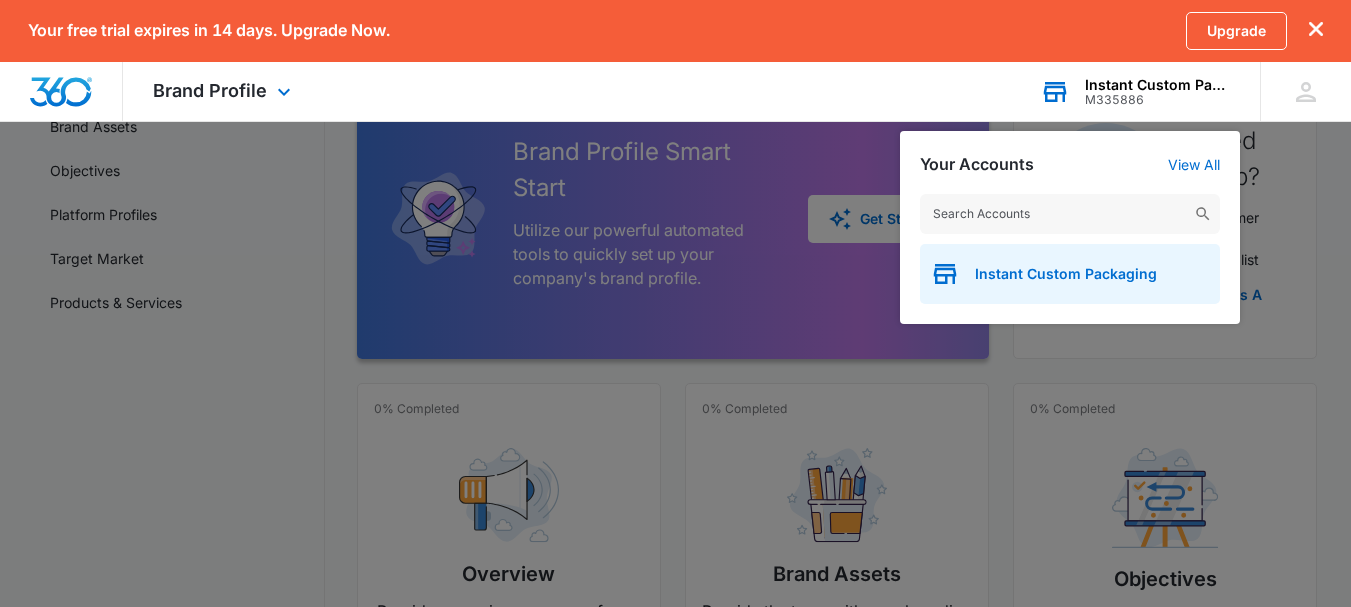 click on "Instant Custom Packaging" at bounding box center (1066, 274) 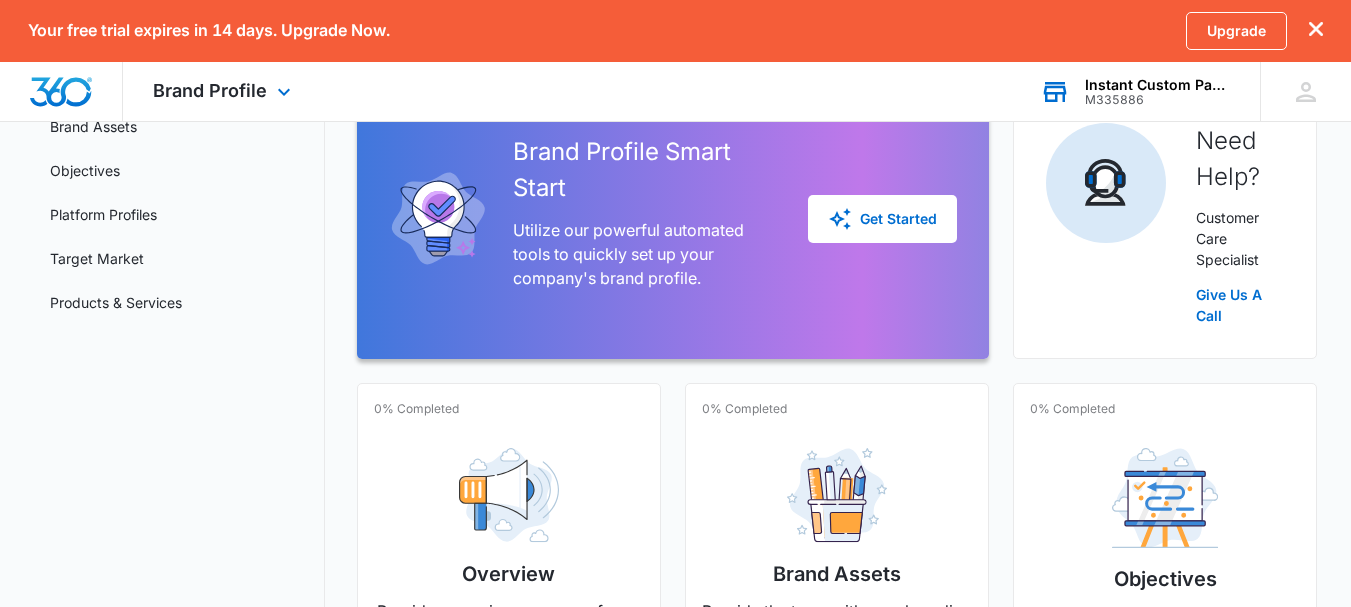 click on "Instant Custom Packaging" at bounding box center (1158, 85) 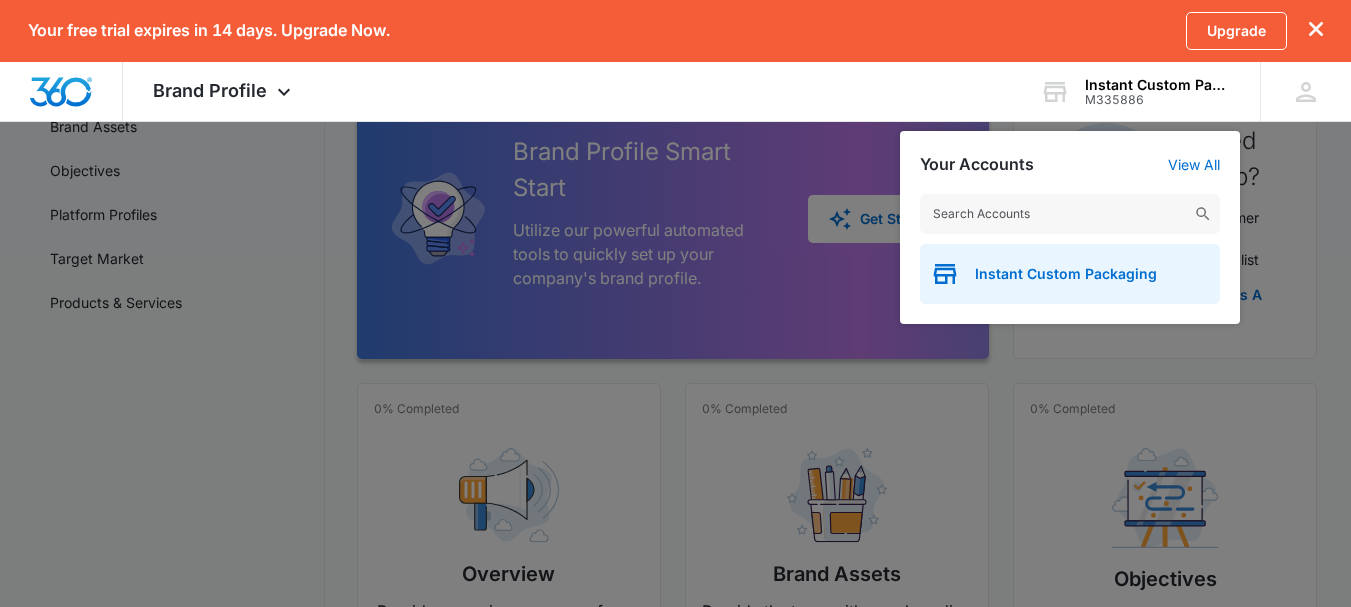 click on "Instant Custom Packaging" at bounding box center (1066, 274) 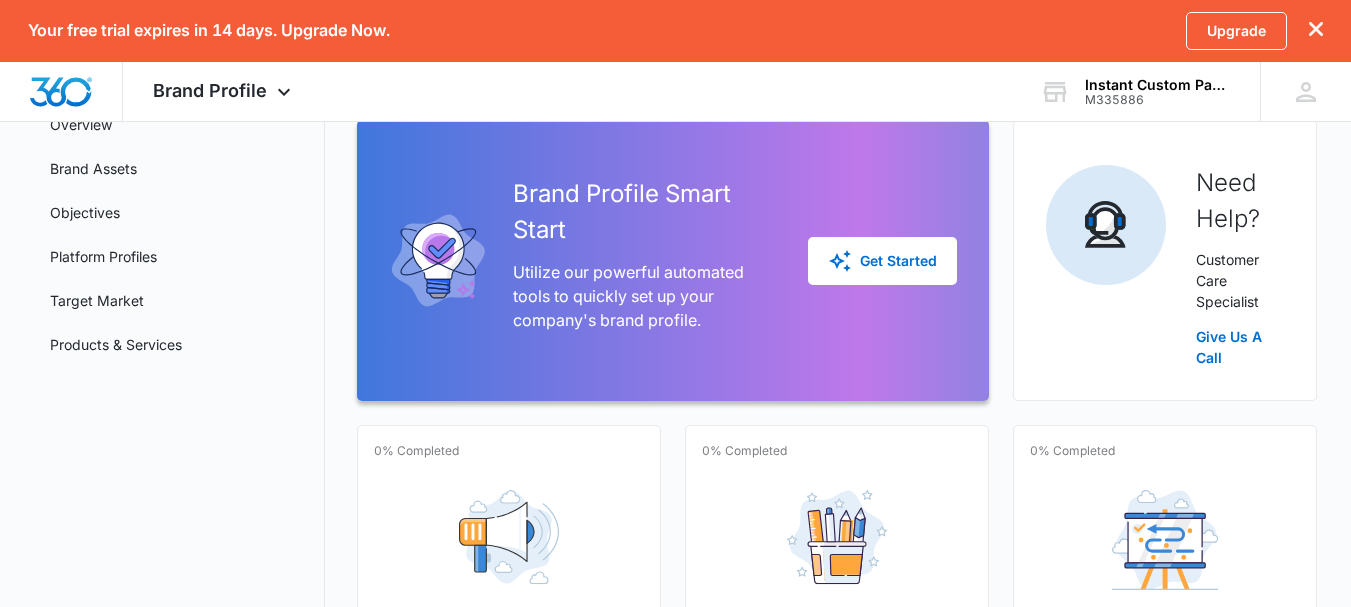 scroll, scrollTop: 0, scrollLeft: 0, axis: both 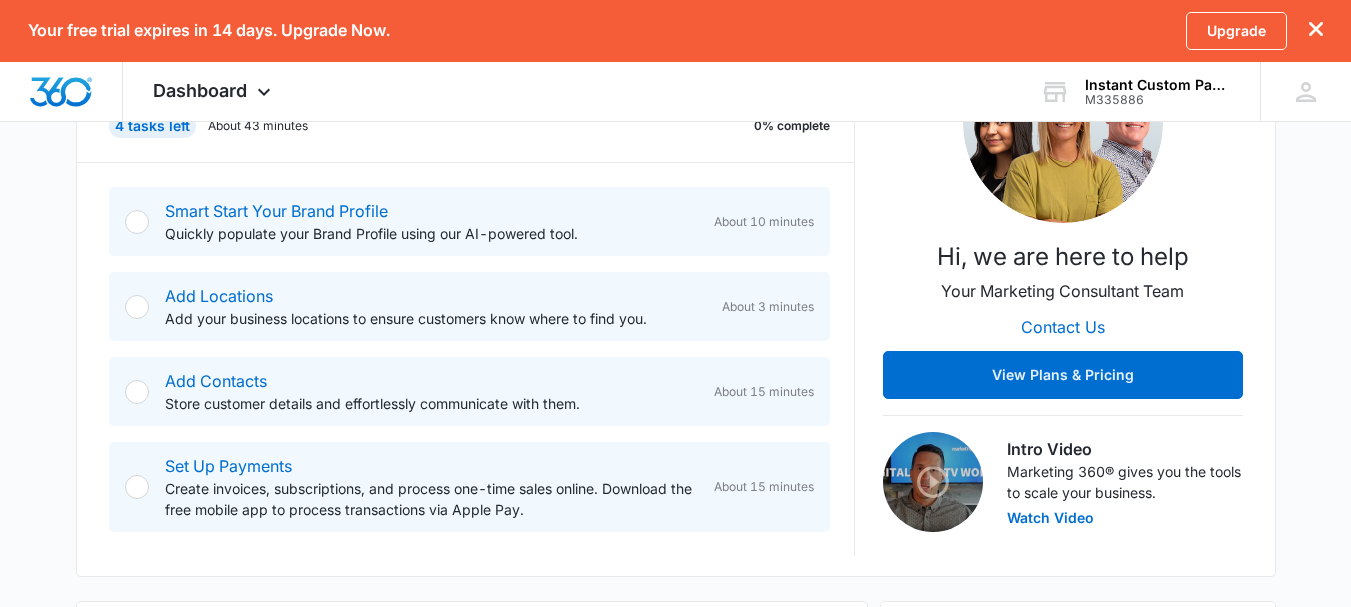 click on "Add your business locations to ensure customers know where to find you." at bounding box center (435, 318) 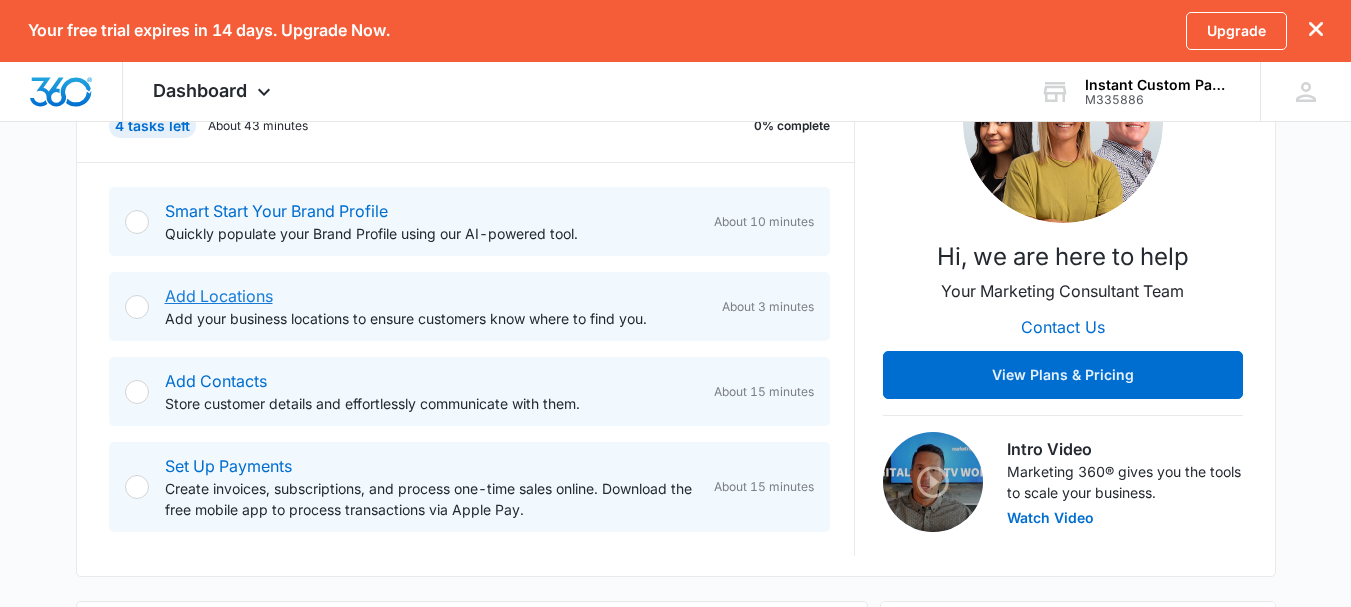 click on "Add Locations" at bounding box center (219, 296) 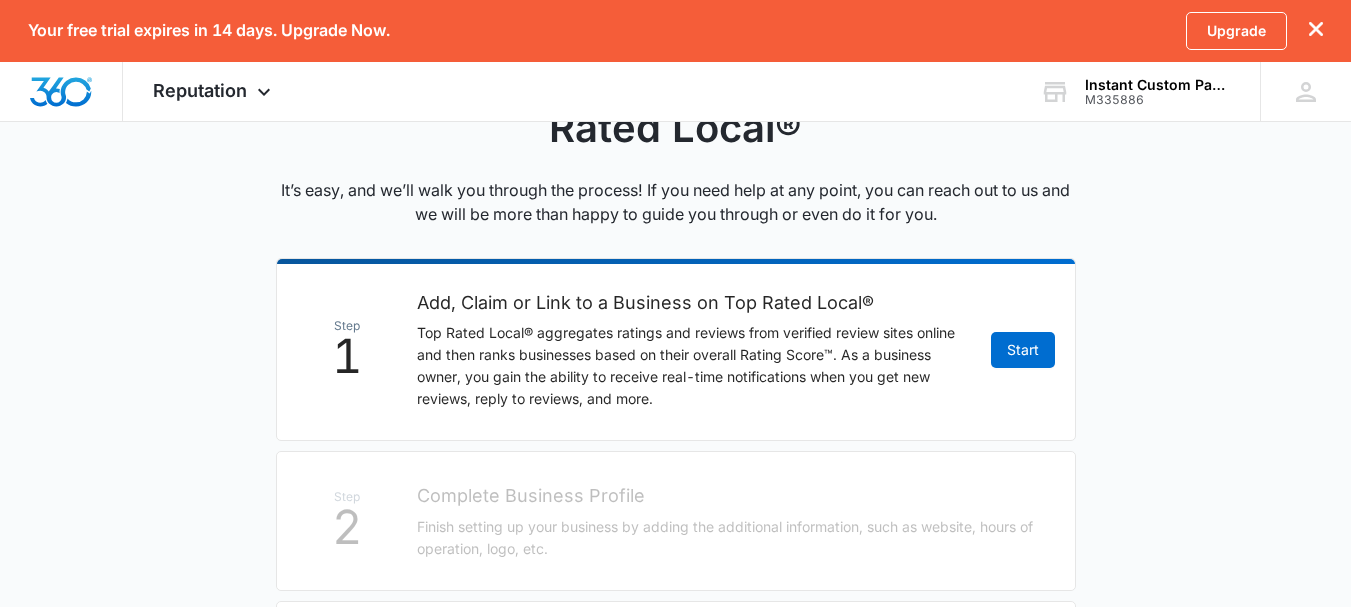scroll, scrollTop: 200, scrollLeft: 0, axis: vertical 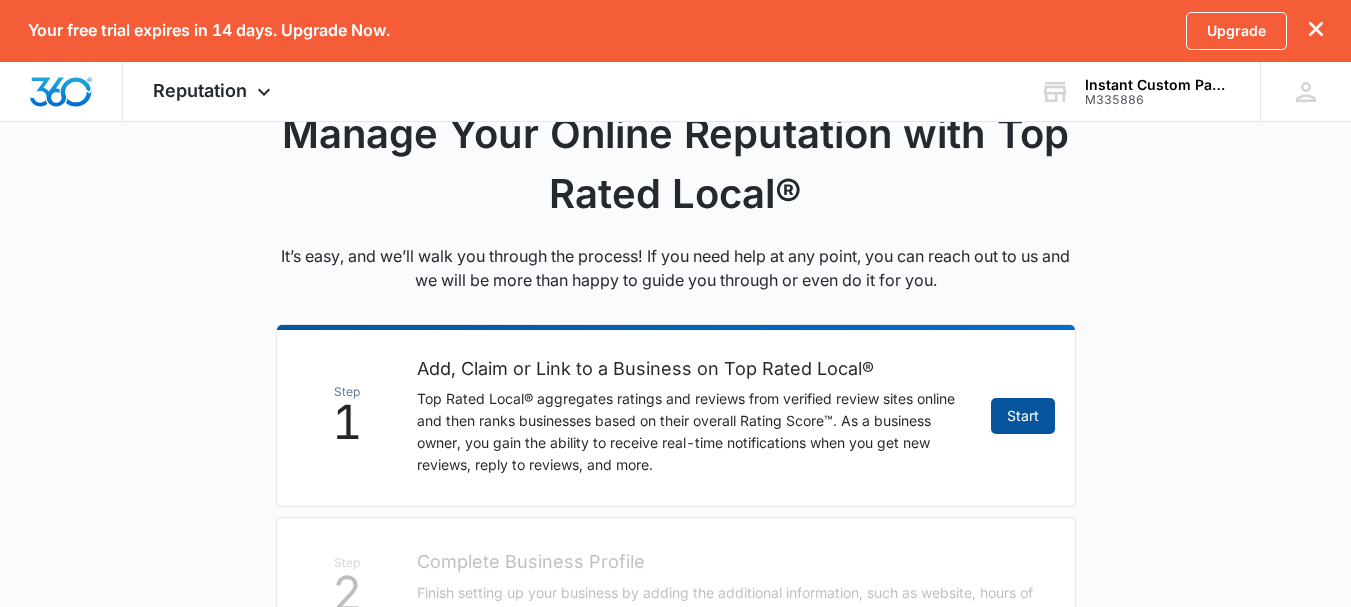 click on "Start" at bounding box center (1023, 416) 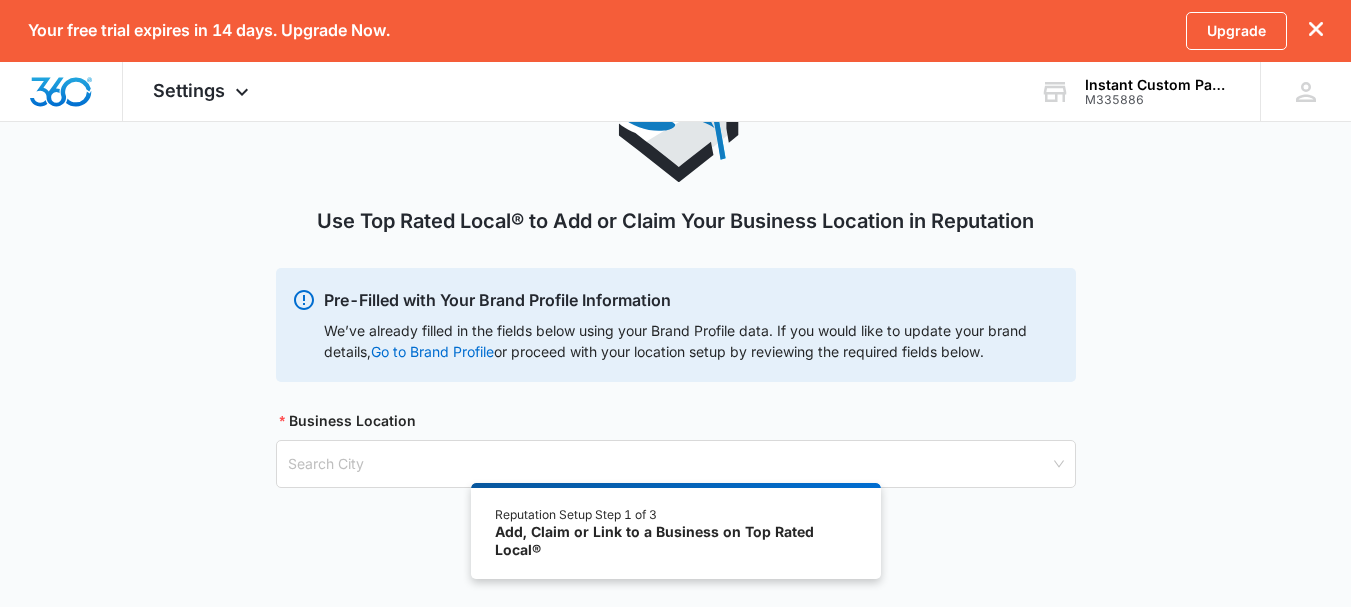 scroll, scrollTop: 174, scrollLeft: 0, axis: vertical 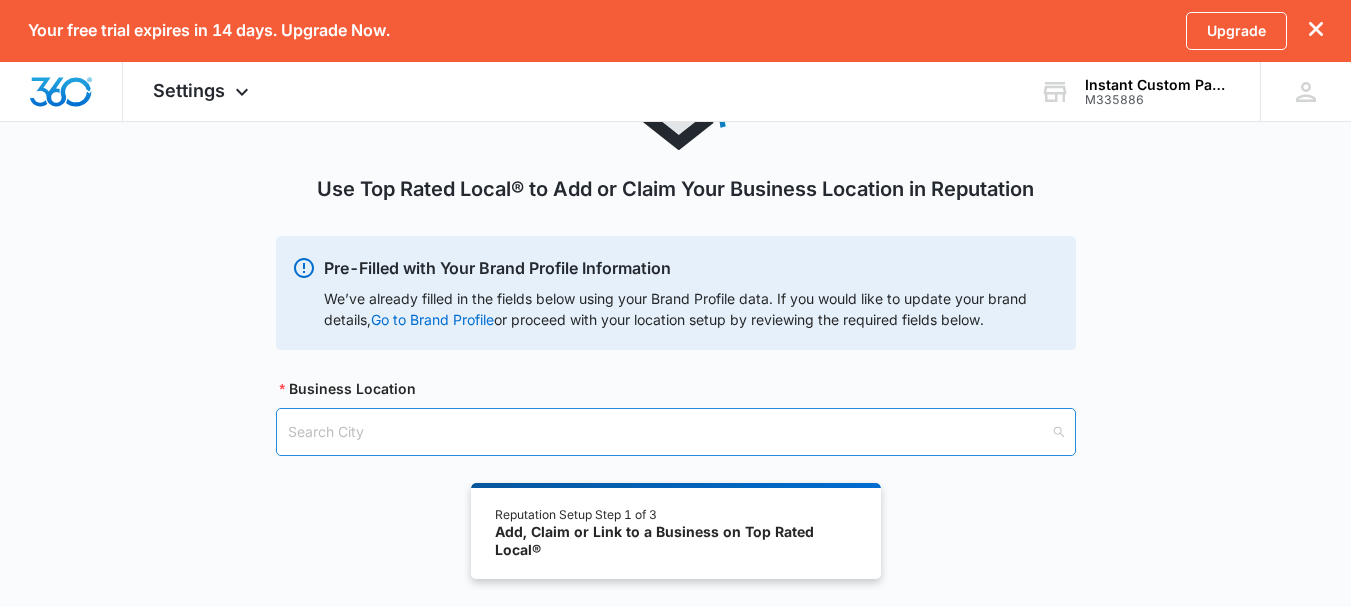 click at bounding box center [669, 432] 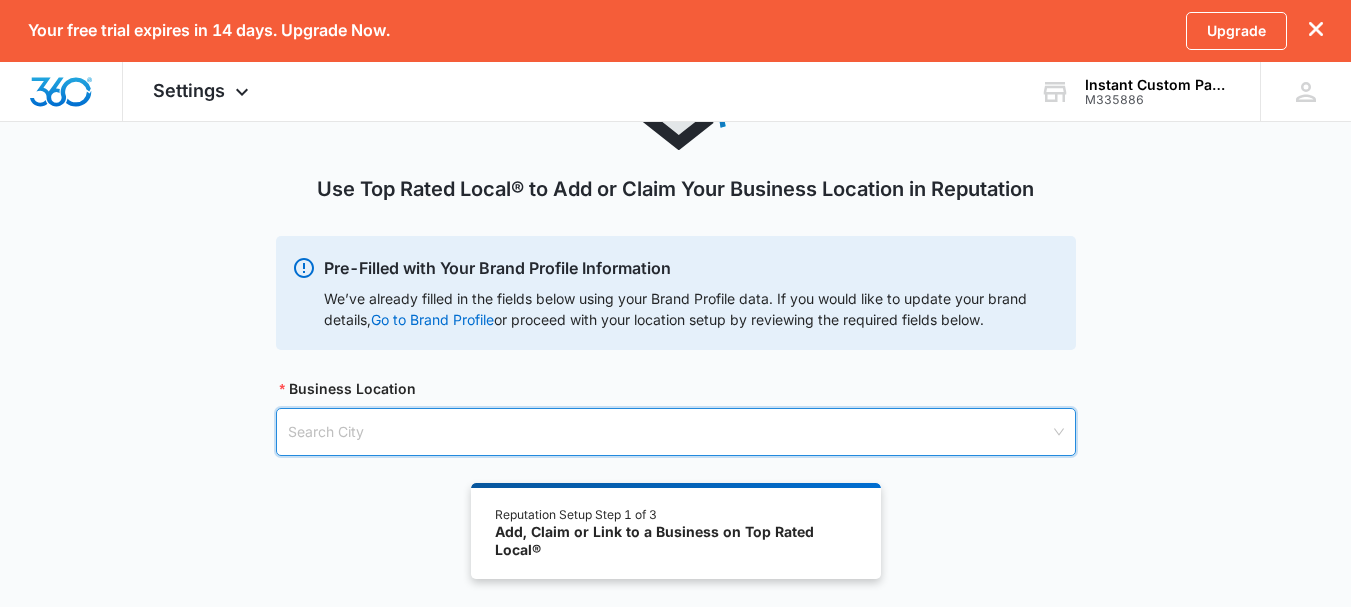paste on "[NUMBER] [STREET], [CITY], [STATE] [POSTAL_CODE]" 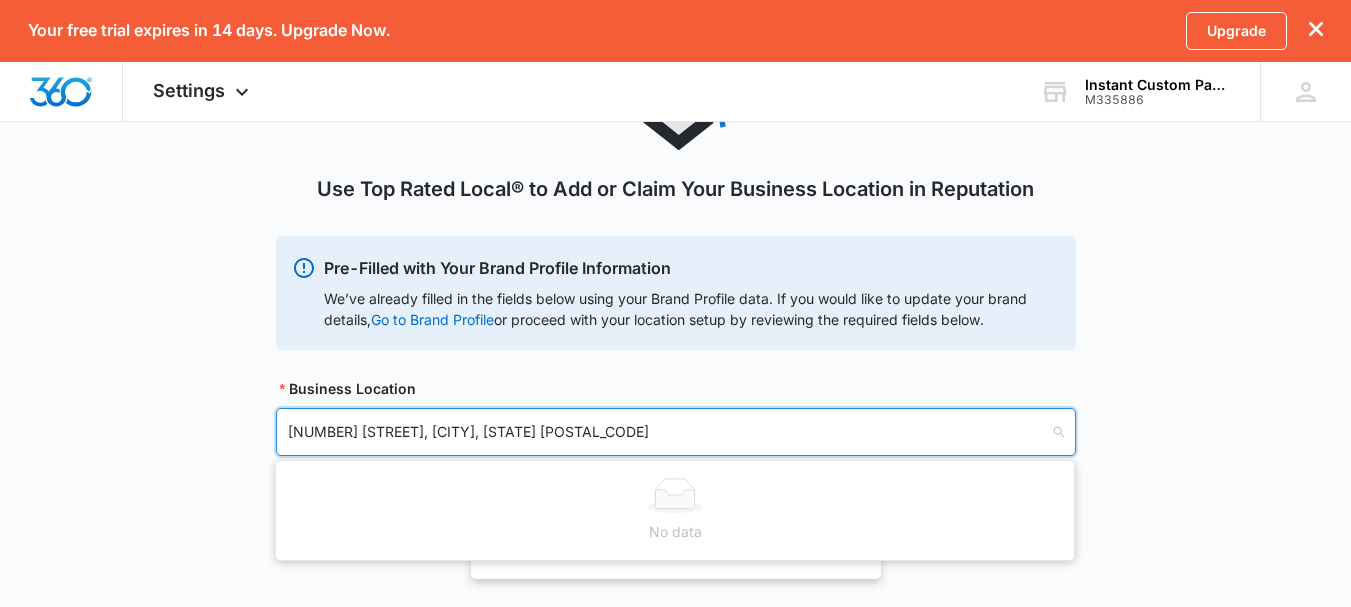 type on "[NUMBER] [STREET], [CITY], [STATE] [POSTAL_CODE]" 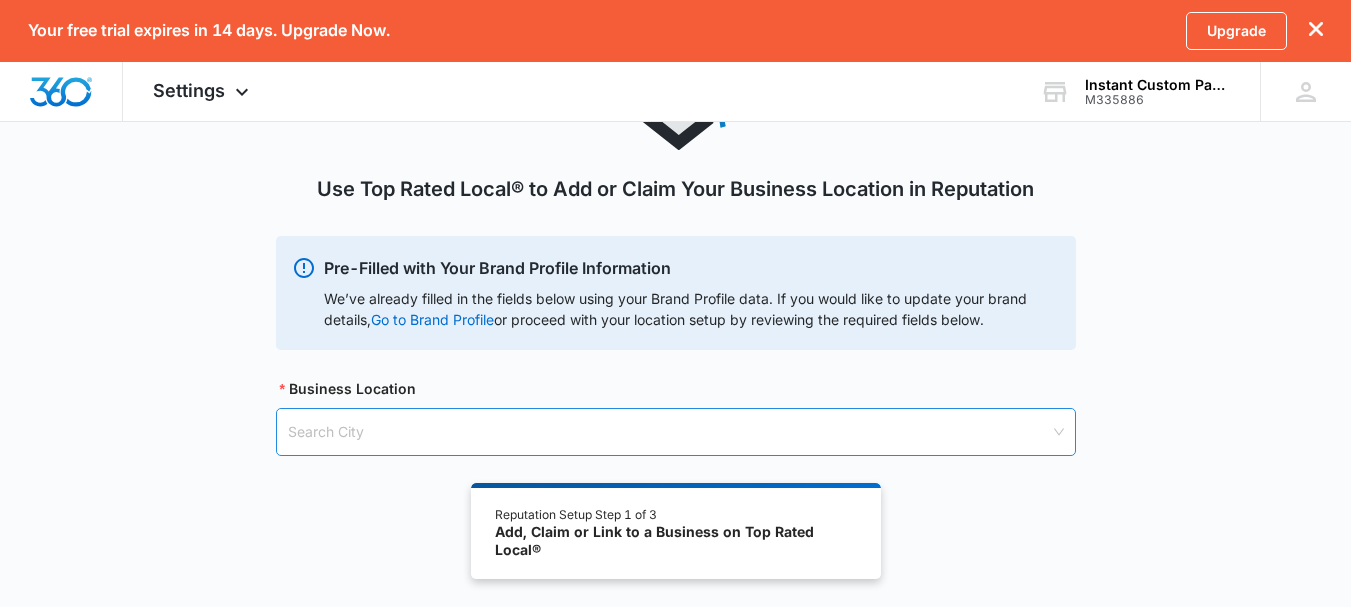 click at bounding box center [669, 432] 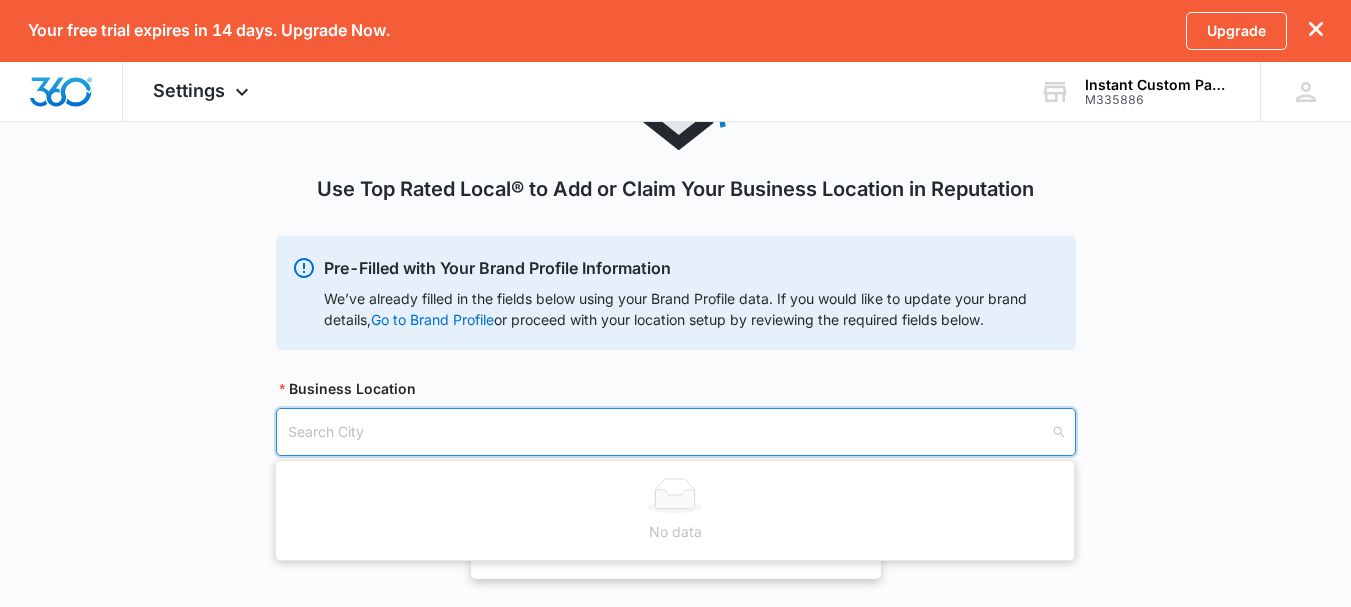 paste on "[NUMBER] [STREET], [CITY], [STATE] [POSTAL_CODE]" 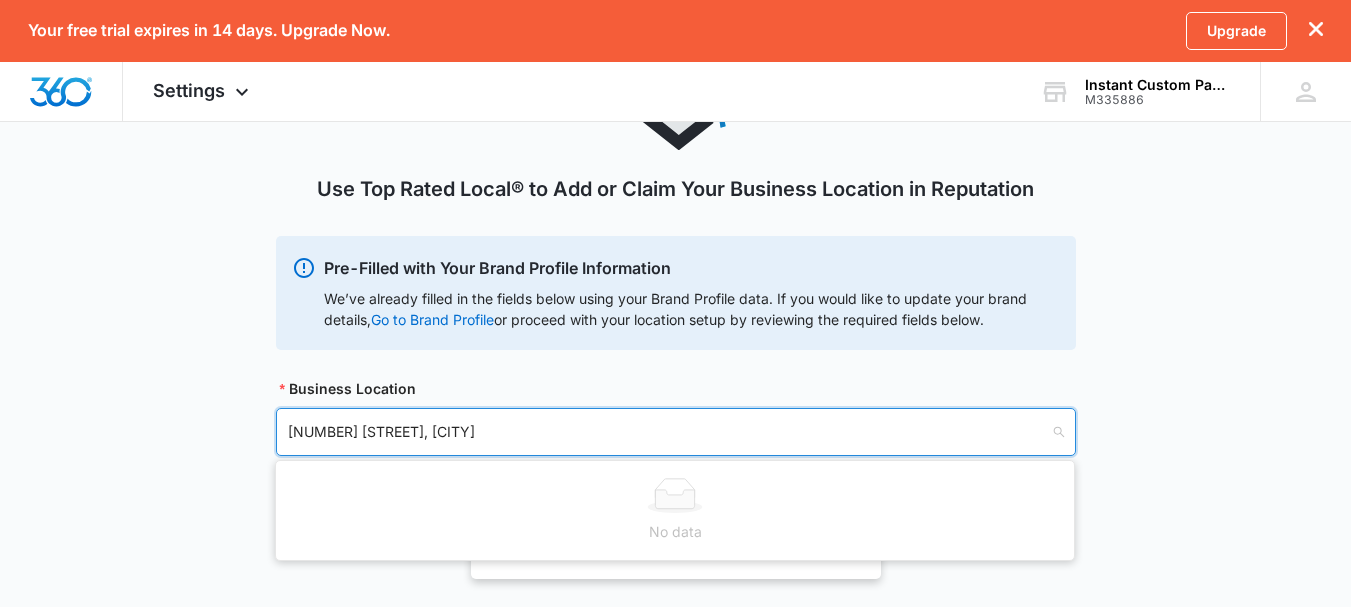 type on "[NUMBER] [STREET], [CITY]" 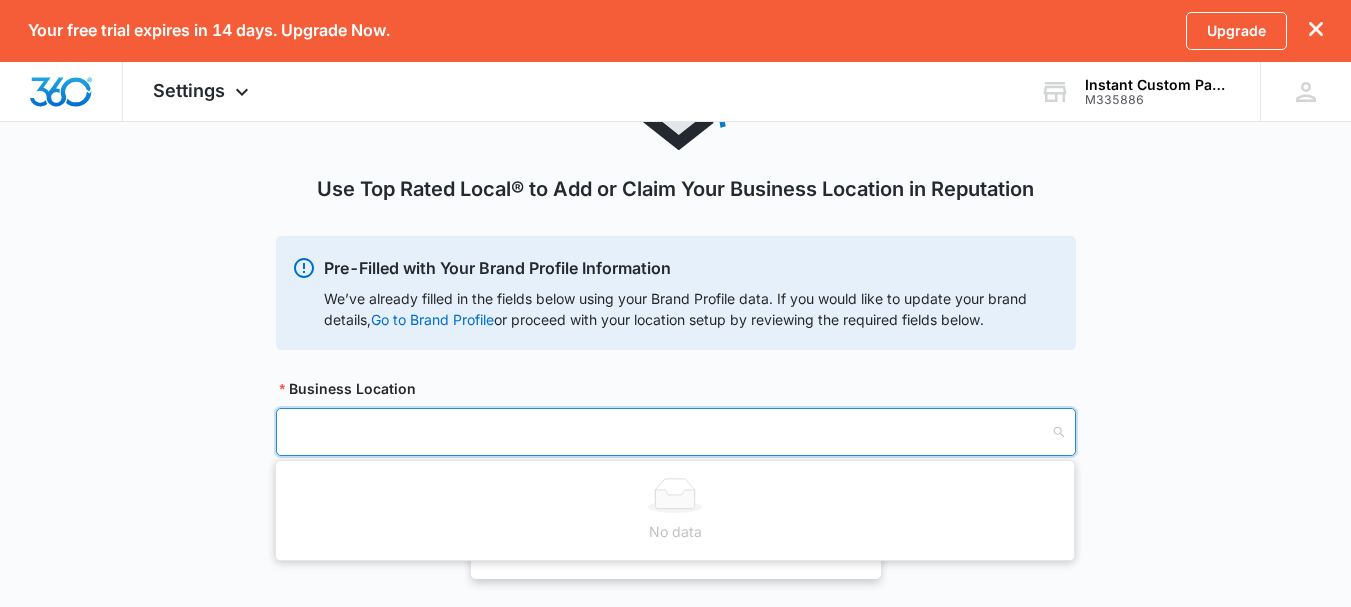 click on "Use Top Rated Local® to Add or Claim Your Business Location in Reputation Pre-Filled with Your Brand Profile Information We’ve already filled in the fields below using your Brand Profile data. If you would like to update your brand details,  Go to Brand Profile  or proceed with your location setup by reviewing the required fields below. Business Location Search City" at bounding box center [675, 257] 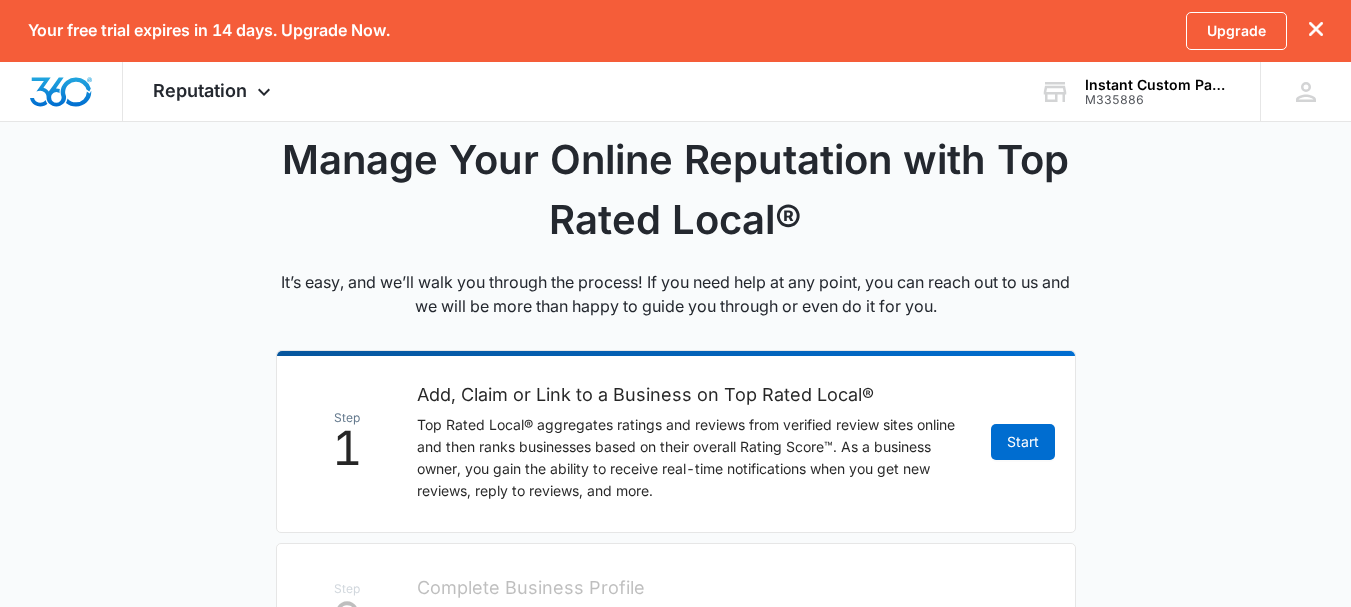 scroll, scrollTop: 0, scrollLeft: 0, axis: both 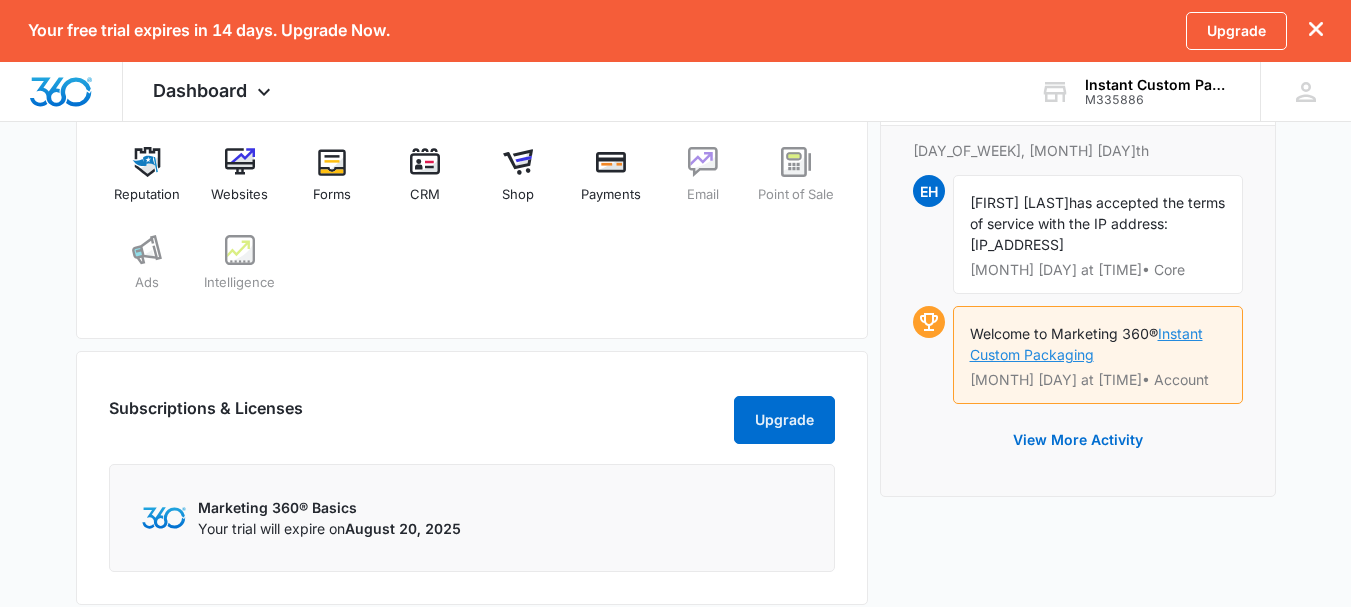 click on "Instant Custom Packaging" at bounding box center [1086, 344] 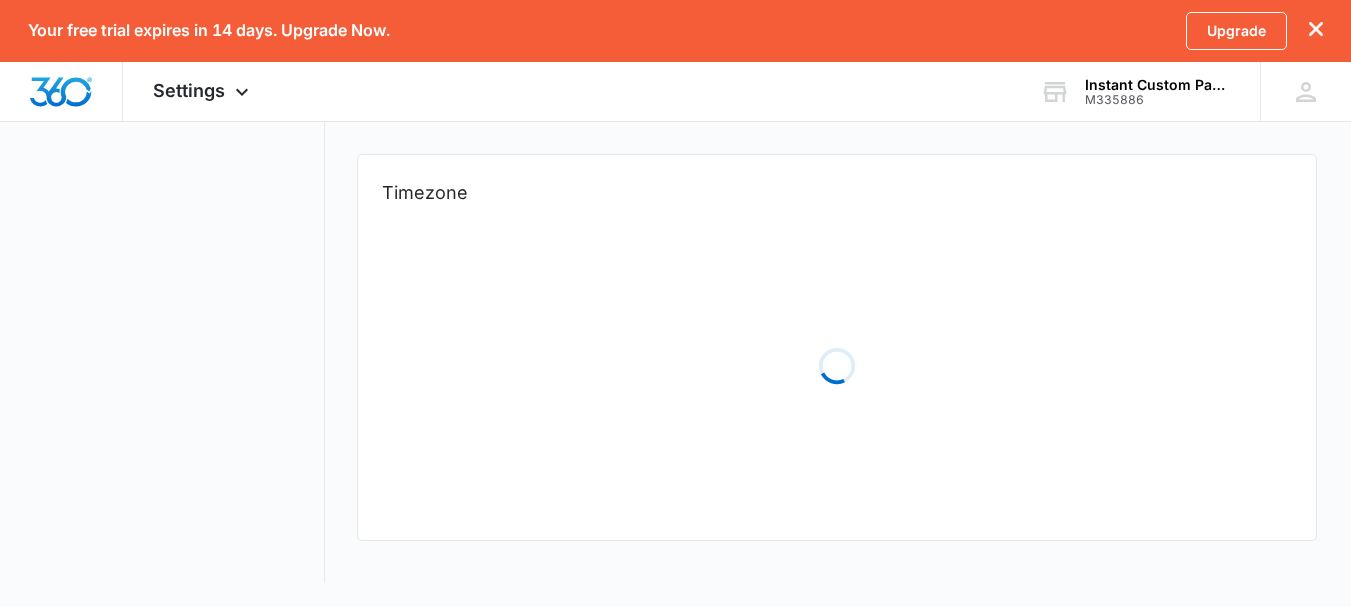 scroll, scrollTop: 0, scrollLeft: 0, axis: both 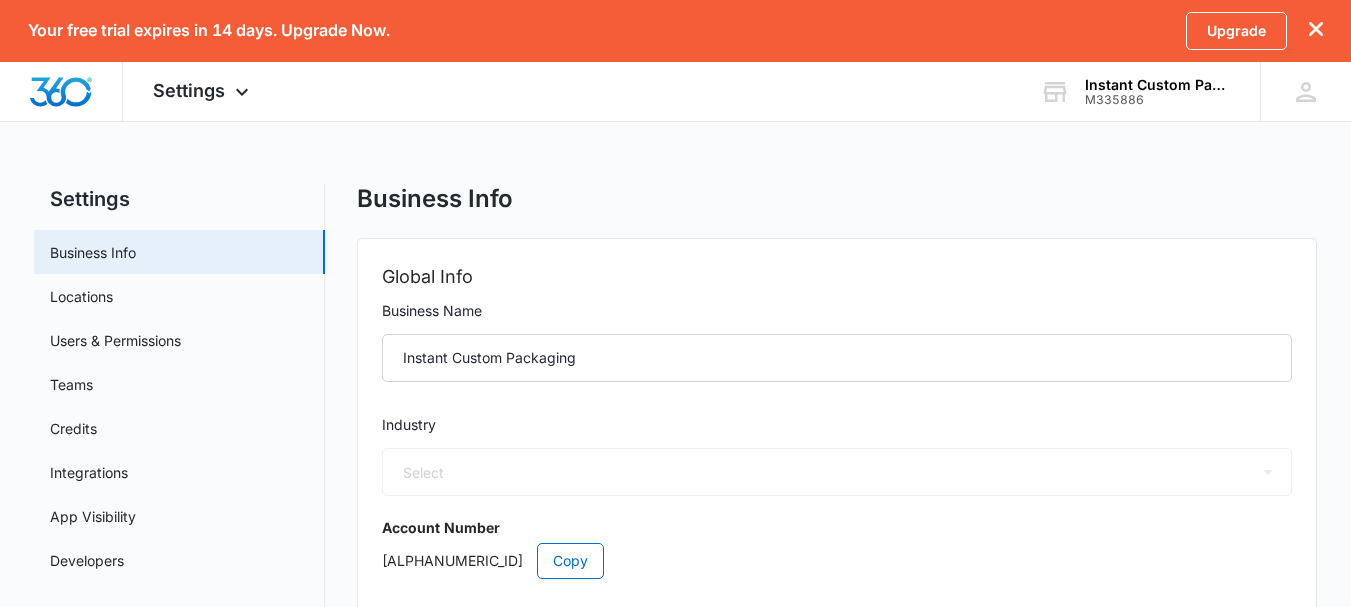 select on "PK" 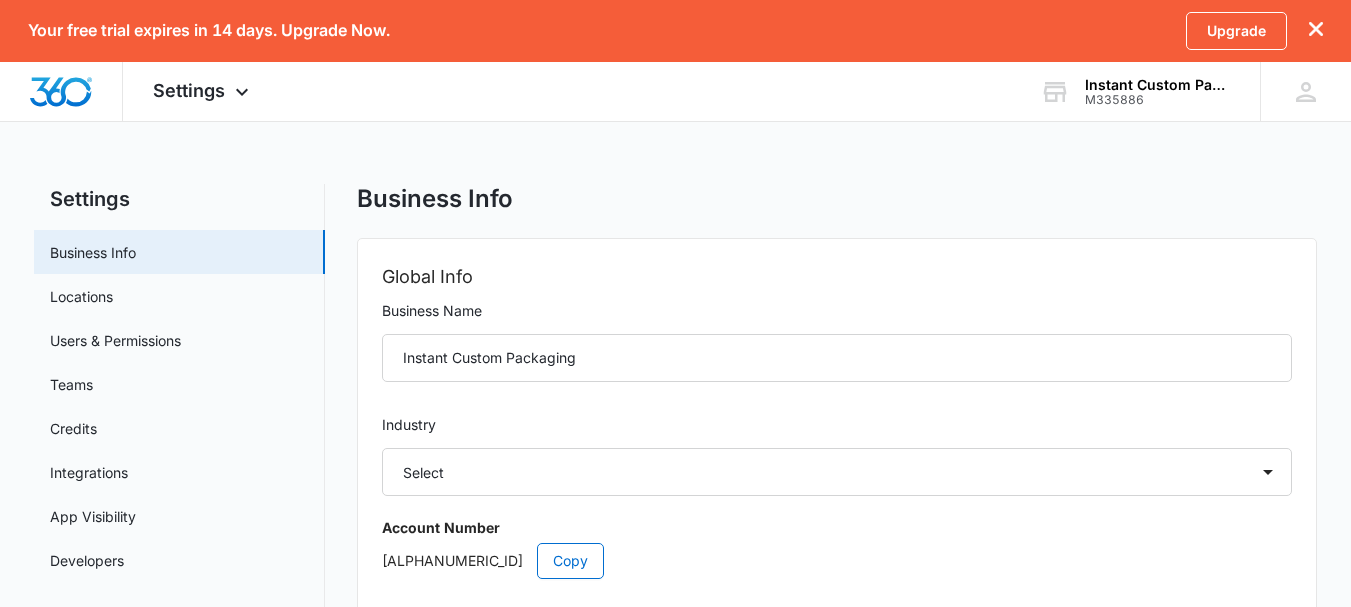 select on "52" 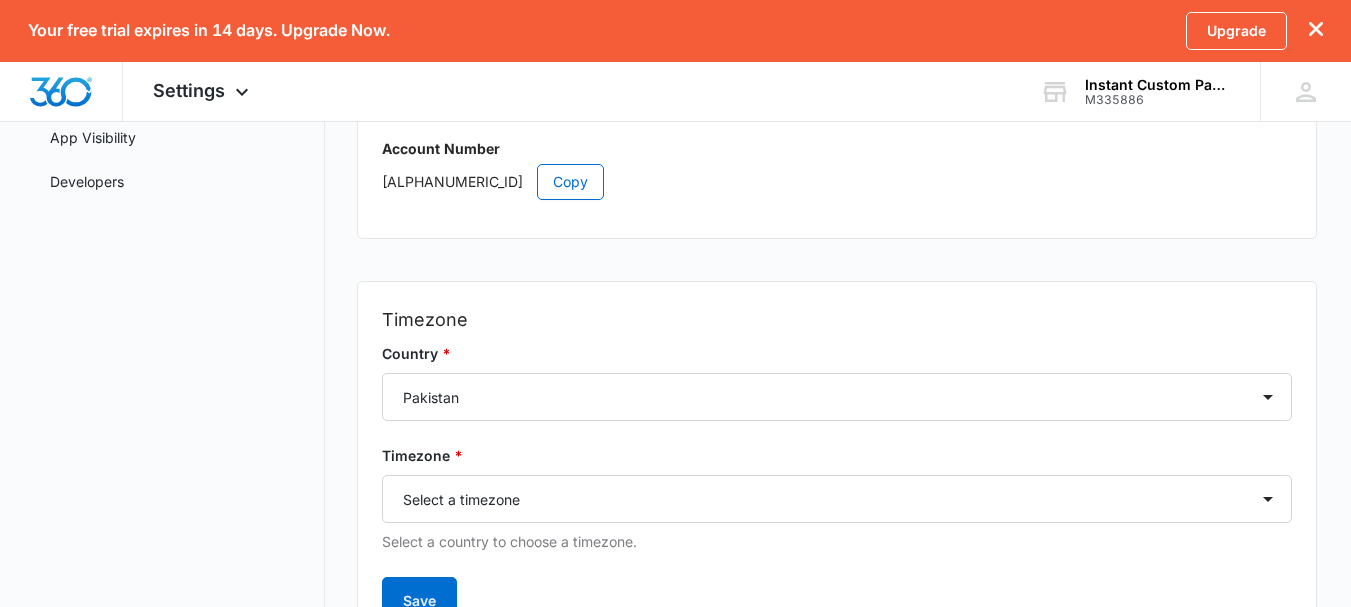 scroll, scrollTop: 488, scrollLeft: 0, axis: vertical 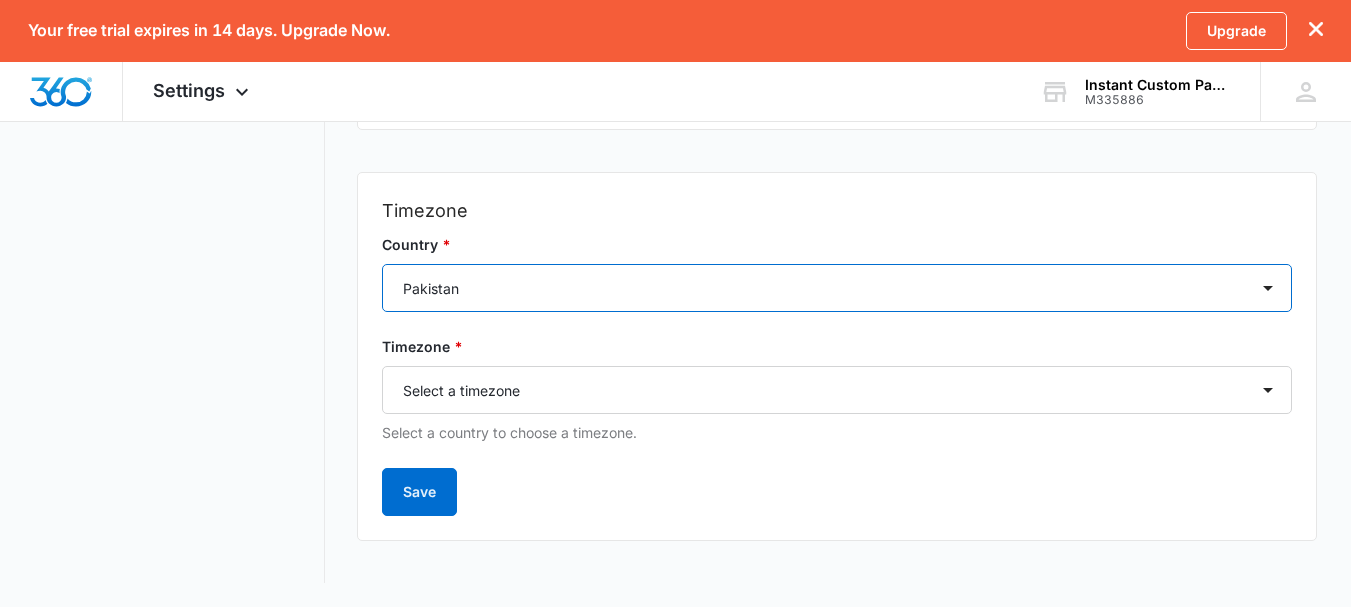 click on "Select a country Afghanistan Åland Islands Albania Algeria American Samoa Andorra Angola Anguilla Antarctica Antigua and Barbuda Argentina Armenia Aruba Australia Austria Azerbaijan Bahamas Bahrain Bangladesh Barbados Belarus Belgium Belize Benin Bermuda Bhutan Bolivia (Plurinational State of) Bonaire, Sint Eustatius and Saba Bosnia and Herzegovina Botswana Bouvet Island Brazil British Indian Ocean Territory Brunei Darussalam Bulgaria Burkina Faso Burundi Cabo Verde Cambodia Cameroon Canada Cayman Islands Central African Republic Chad Chile China Christmas Island Cocos (Keeling) Islands Colombia Comoros Congo Congo (Democratic Republic of the) Cook Islands Costa Rica Côte d'Ivoire Croatia Cuba Curaçao Cyprus Czechia Denmark Djibouti Dominica Dominican Republic Ecuador Egypt El Salvador Equatorial Guinea Eritrea Estonia Ethiopia Eswatini Falkland Islands (Malvinas) Faroe Islands Fiji Finland France French Guiana French Polynesia French Southern Territories Gabon Gambia Georgia Germany Ghana Gibraltar Greece" at bounding box center (837, 288) 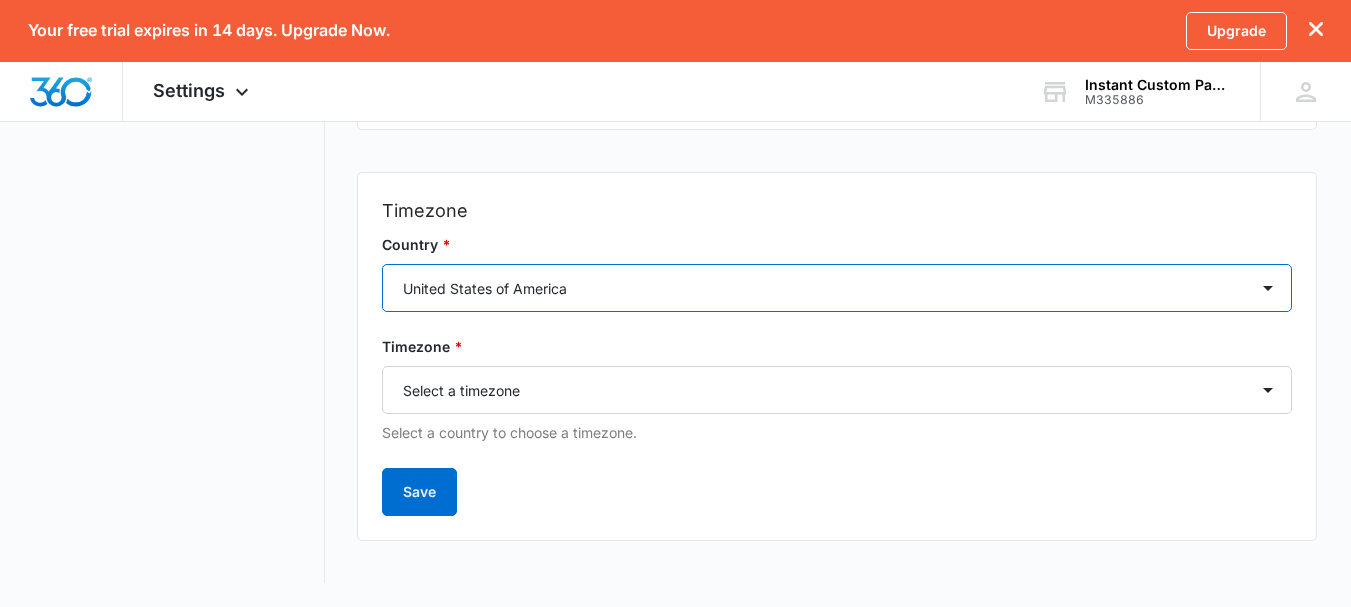 click on "Select a country Afghanistan Åland Islands Albania Algeria American Samoa Andorra Angola Anguilla Antarctica Antigua and Barbuda Argentina Armenia Aruba Australia Austria Azerbaijan Bahamas Bahrain Bangladesh Barbados Belarus Belgium Belize Benin Bermuda Bhutan Bolivia (Plurinational State of) Bonaire, Sint Eustatius and Saba Bosnia and Herzegovina Botswana Bouvet Island Brazil British Indian Ocean Territory Brunei Darussalam Bulgaria Burkina Faso Burundi Cabo Verde Cambodia Cameroon Canada Cayman Islands Central African Republic Chad Chile China Christmas Island Cocos (Keeling) Islands Colombia Comoros Congo Congo (Democratic Republic of the) Cook Islands Costa Rica Côte d'Ivoire Croatia Cuba Curaçao Cyprus Czechia Denmark Djibouti Dominica Dominican Republic Ecuador Egypt El Salvador Equatorial Guinea Eritrea Estonia Ethiopia Eswatini Falkland Islands (Malvinas) Faroe Islands Fiji Finland France French Guiana French Polynesia French Southern Territories Gabon Gambia Georgia Germany Ghana Gibraltar Greece" at bounding box center (837, 288) 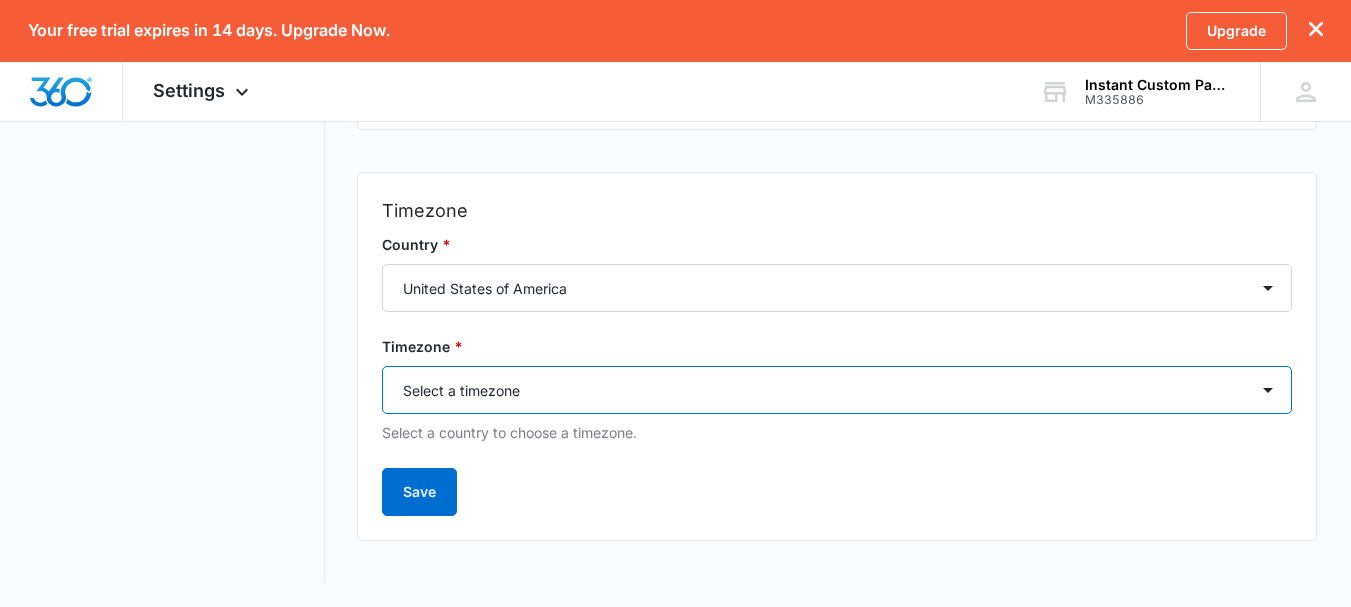click on "Select a timezone Select a timezone America/Adak America/Anchorage America/Boise America/Chicago America/Denver America/Detroit America/Indiana/Indianapolis America/Indiana/Knox America/Indiana/Marengo America/Indiana/Petersburg America/Indiana/Tell_City America/Indiana/Vevay America/Indiana/Vincennes America/Indiana/Winamac America/Juneau America/Kentucky/Louisville America/Kentucky/Monticello America/Los_Angeles America/Menominee America/Metlakatla America/New_York America/Nome America/North_Dakota/Beulah America/North_Dakota/Center America/North_Dakota/New_Salem America/Phoenix America/Sitka America/Yakutat Pacific/Honolulu" at bounding box center (837, 390) 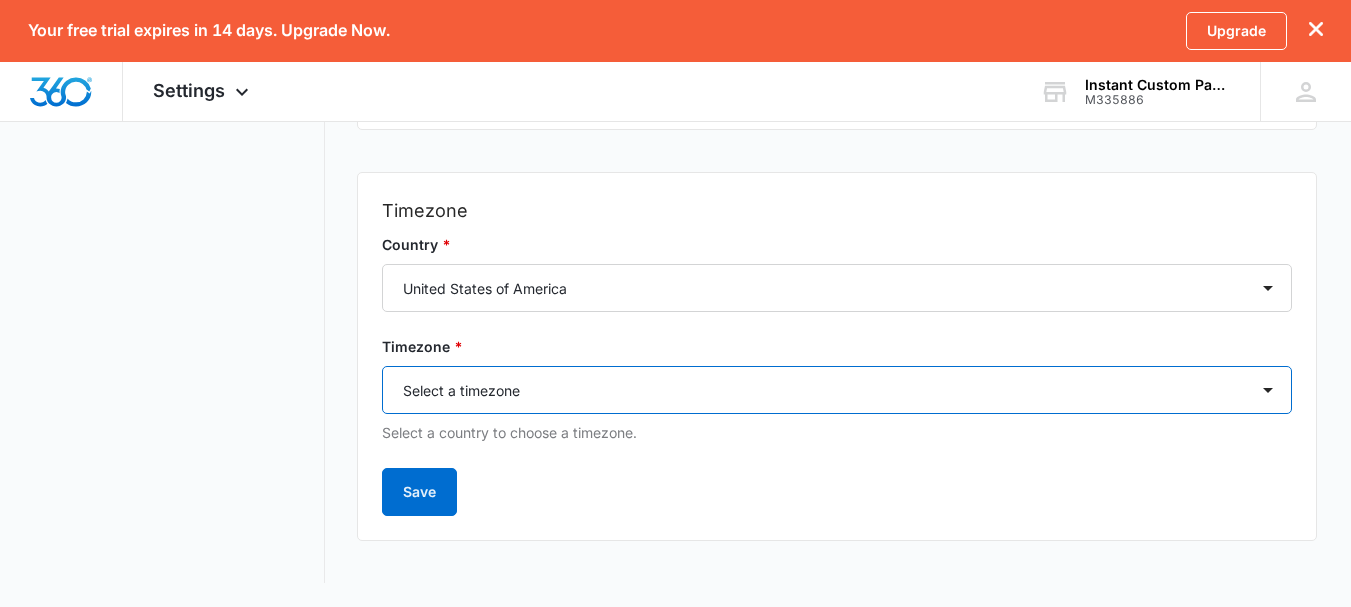 select on "America/New_York" 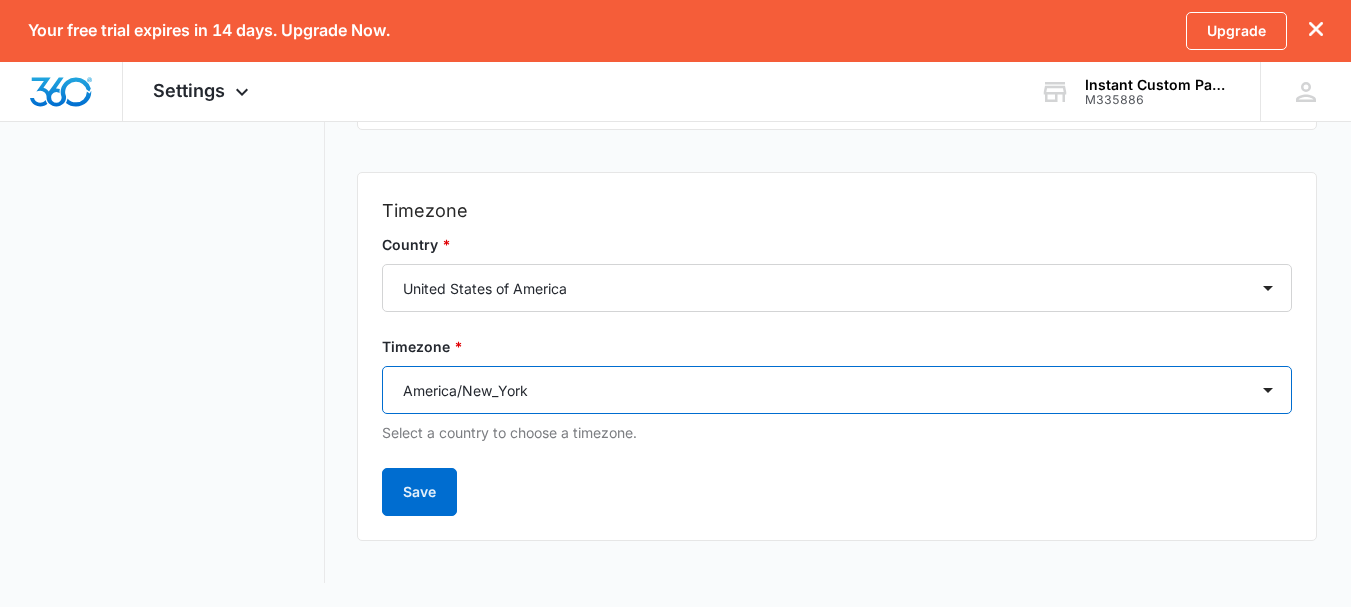click on "Select a timezone Select a timezone America/Adak America/Anchorage America/Boise America/Chicago America/Denver America/Detroit America/Indiana/Indianapolis America/Indiana/Knox America/Indiana/Marengo America/Indiana/Petersburg America/Indiana/Tell_City America/Indiana/Vevay America/Indiana/Vincennes America/Indiana/Winamac America/Juneau America/Kentucky/Louisville America/Kentucky/Monticello America/Los_Angeles America/Menominee America/Metlakatla America/New_York America/Nome America/North_Dakota/Beulah America/North_Dakota/Center America/North_Dakota/New_Salem America/Phoenix America/Sitka America/Yakutat Pacific/Honolulu" at bounding box center (837, 390) 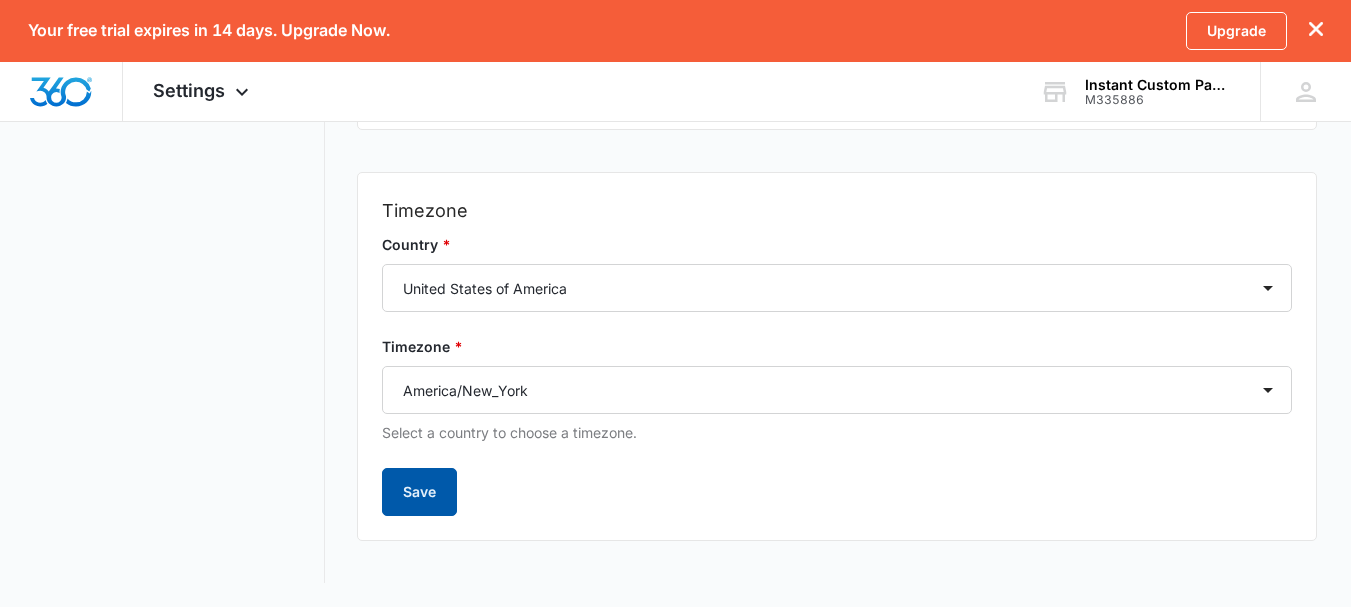 click on "Save" at bounding box center [419, 492] 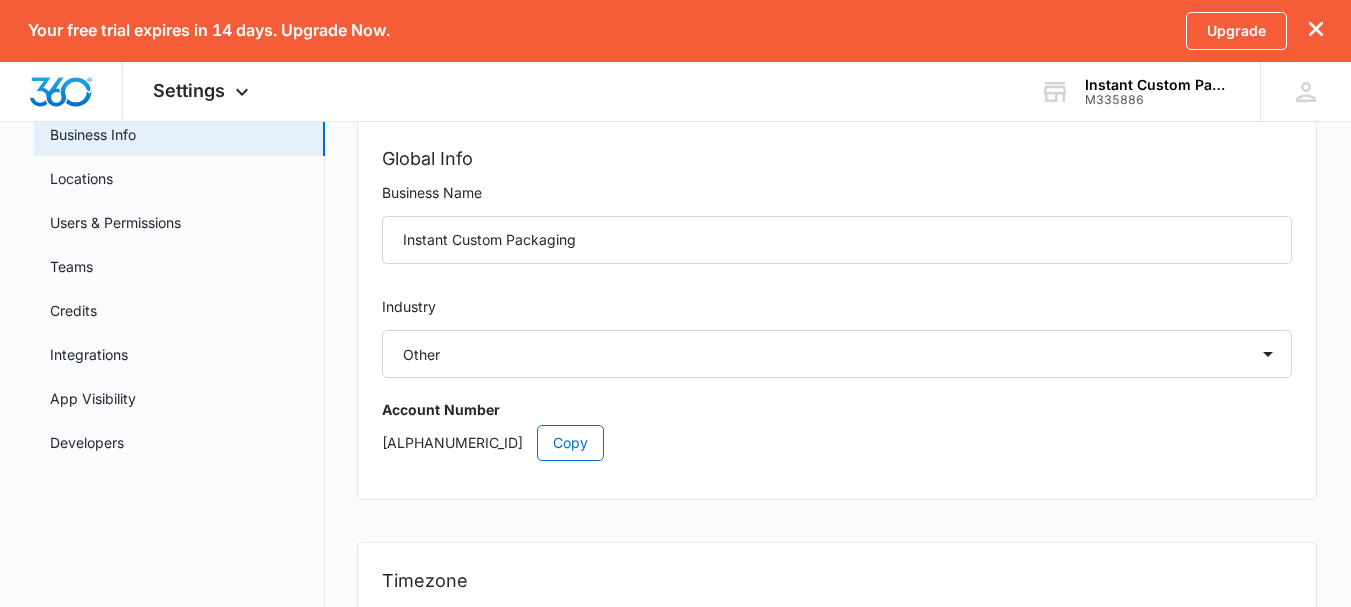 scroll, scrollTop: 0, scrollLeft: 0, axis: both 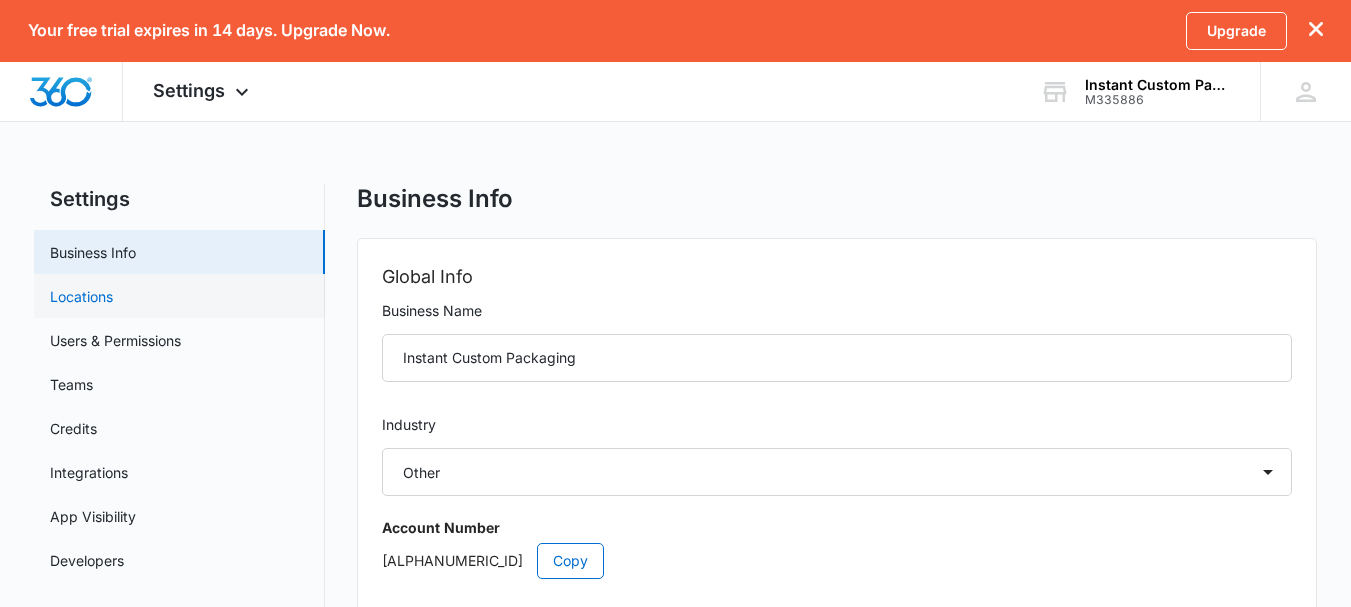 click on "Locations" at bounding box center [81, 296] 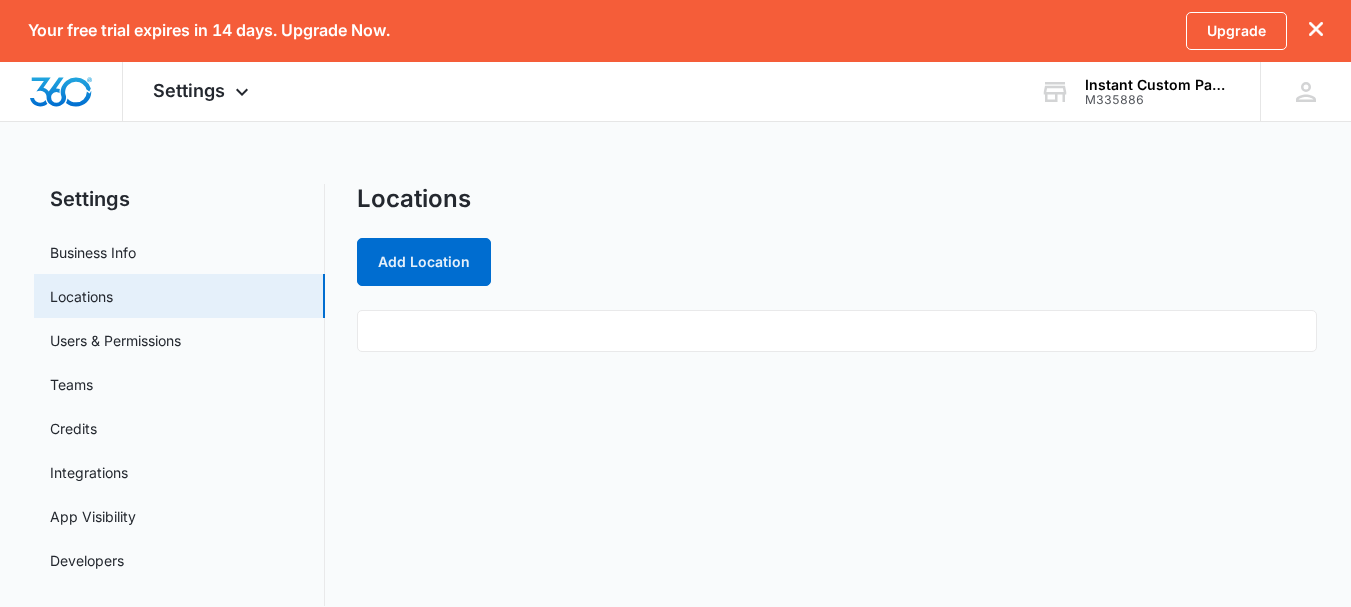 scroll, scrollTop: 0, scrollLeft: 0, axis: both 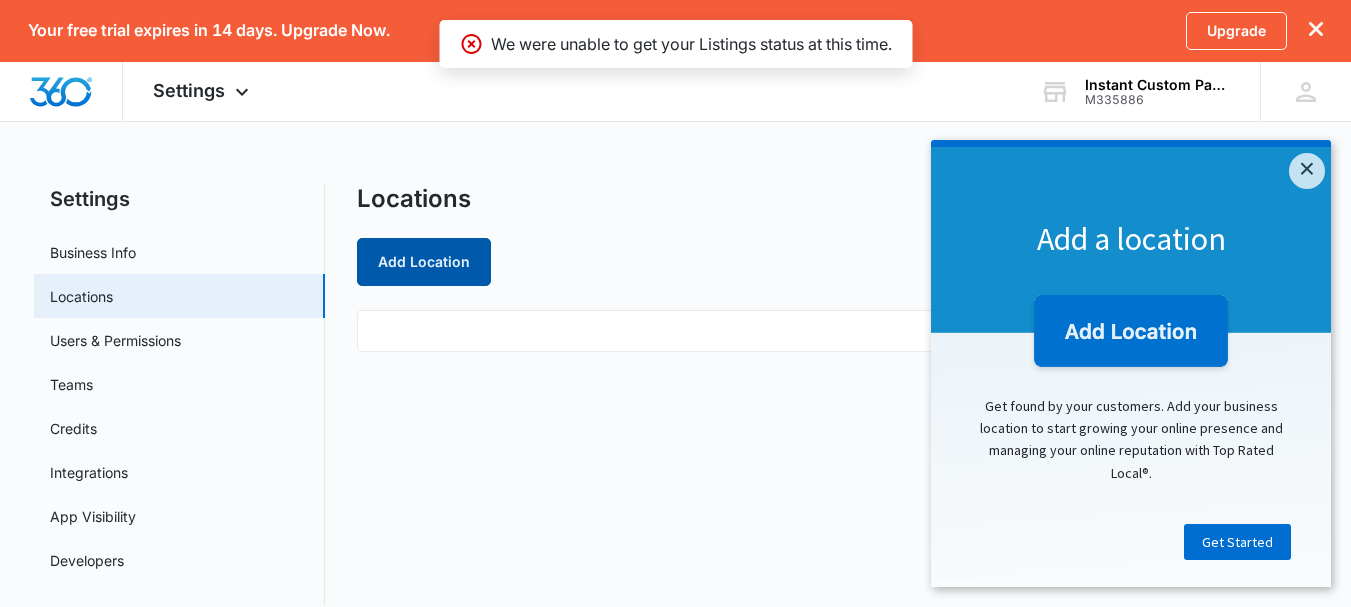 click on "Add Location" at bounding box center (424, 262) 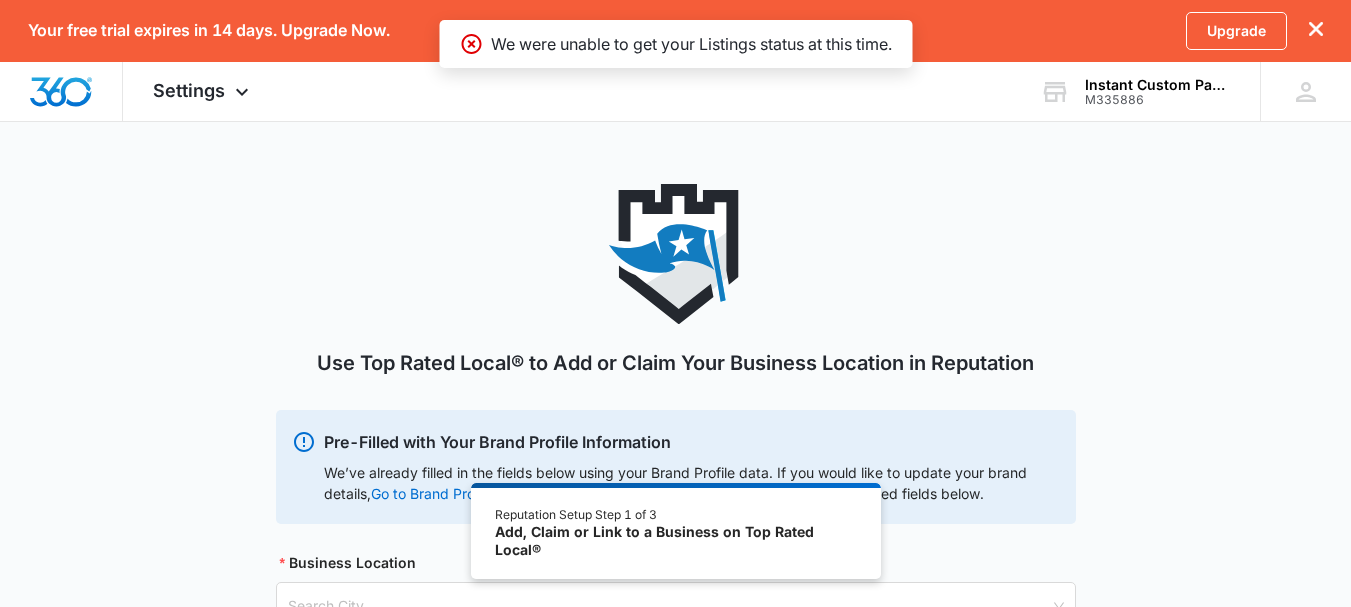 scroll, scrollTop: 174, scrollLeft: 0, axis: vertical 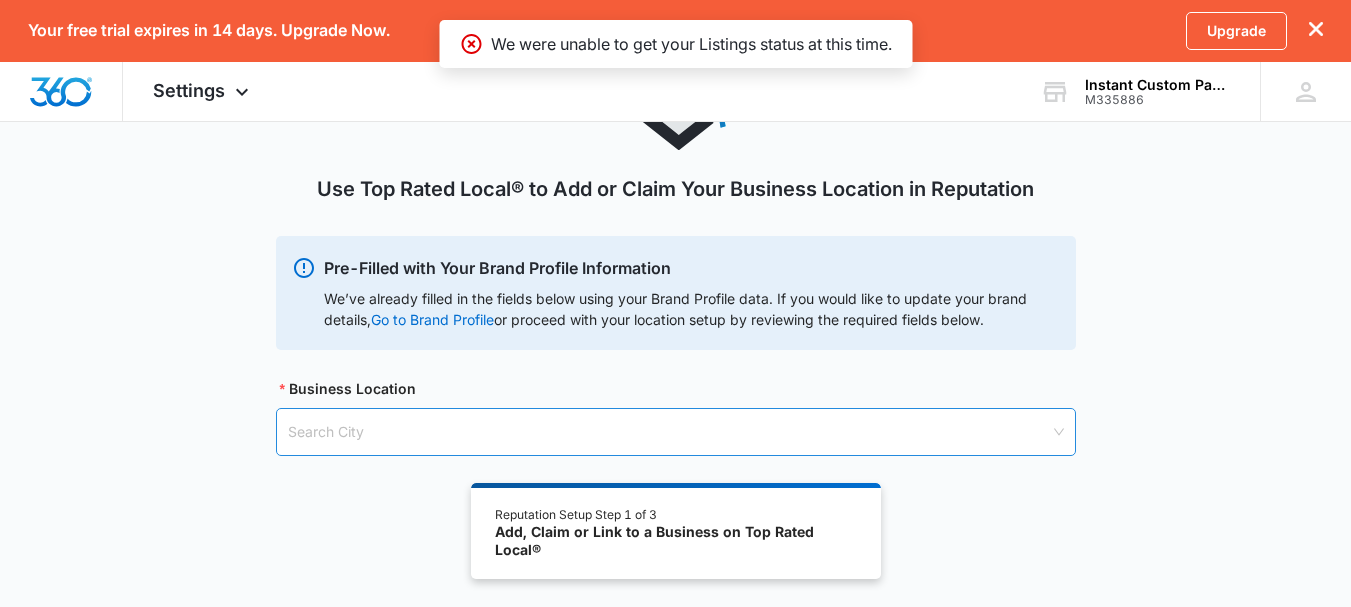 click at bounding box center [669, 432] 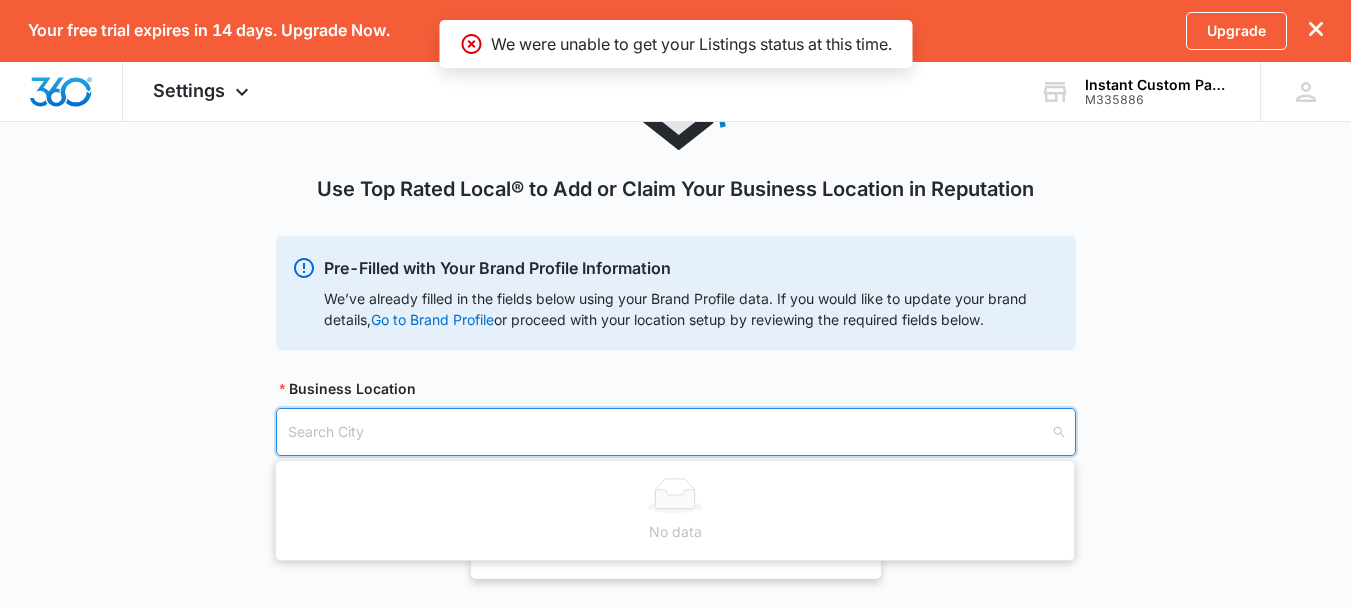 paste on "[NUMBER] [STREET], [CITY], [STATE] [POSTAL_CODE]" 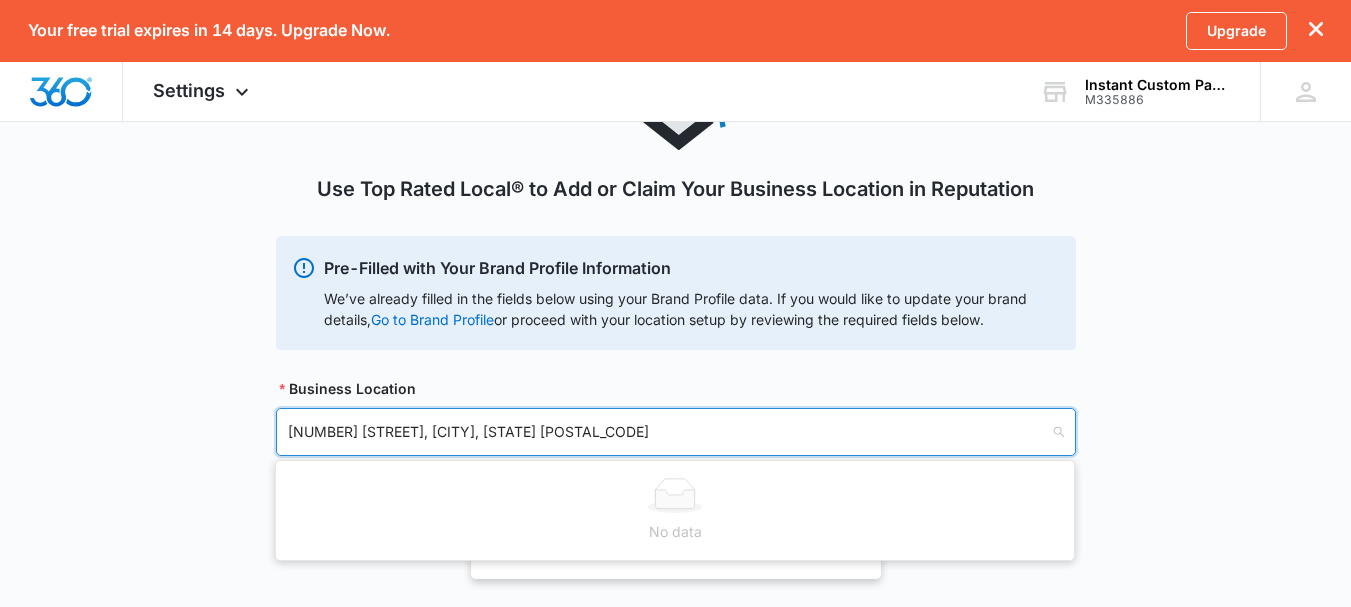 type on "[NUMBER] [STREET], [CITY], [STATE] [POSTAL_CODE]" 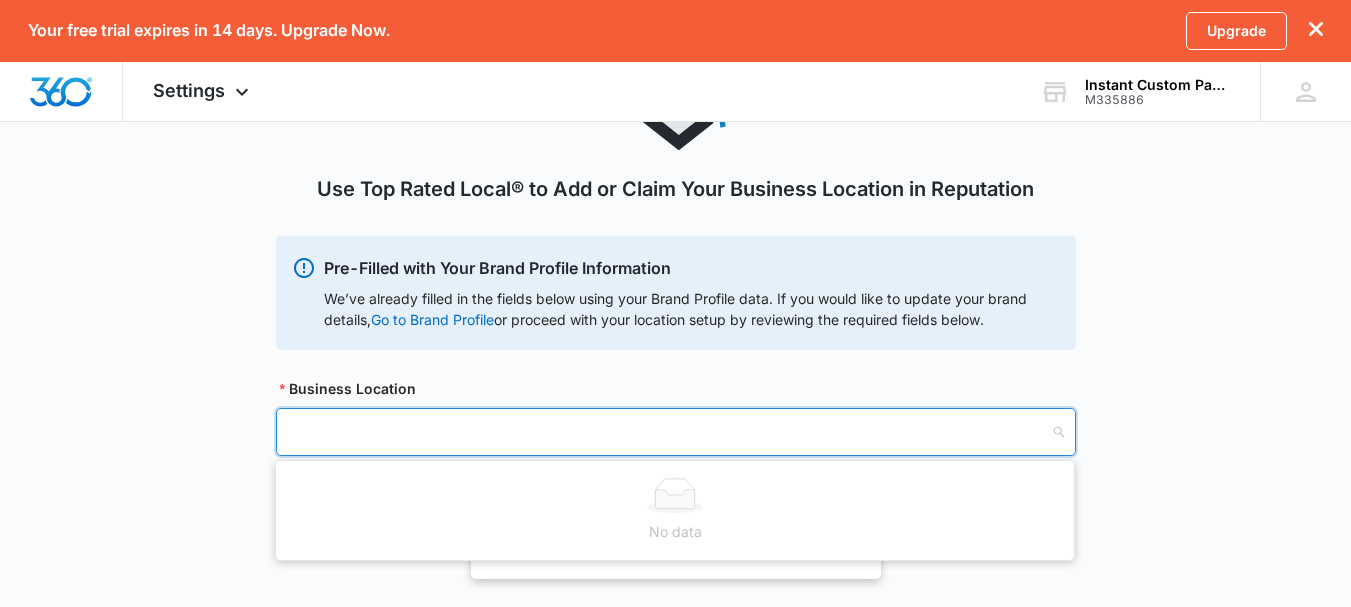 click on "Your free trial expires in 14 days. Upgrade Now. Upgrade" at bounding box center [675, 31] 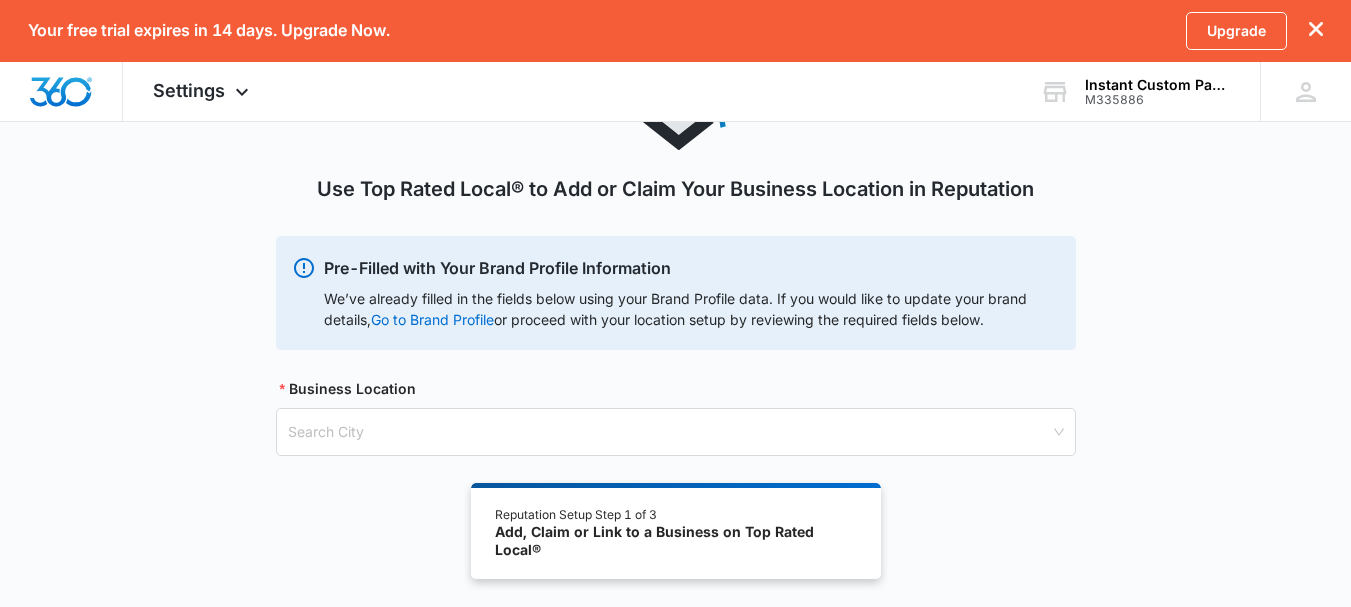click 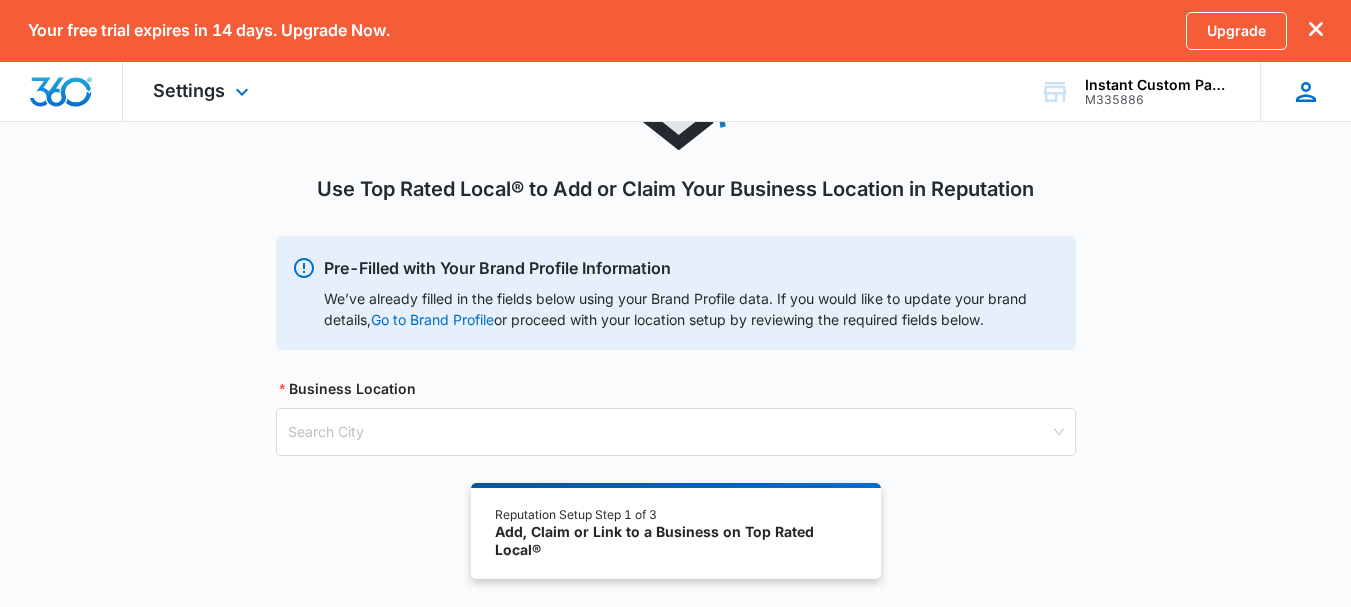 scroll, scrollTop: 114, scrollLeft: 0, axis: vertical 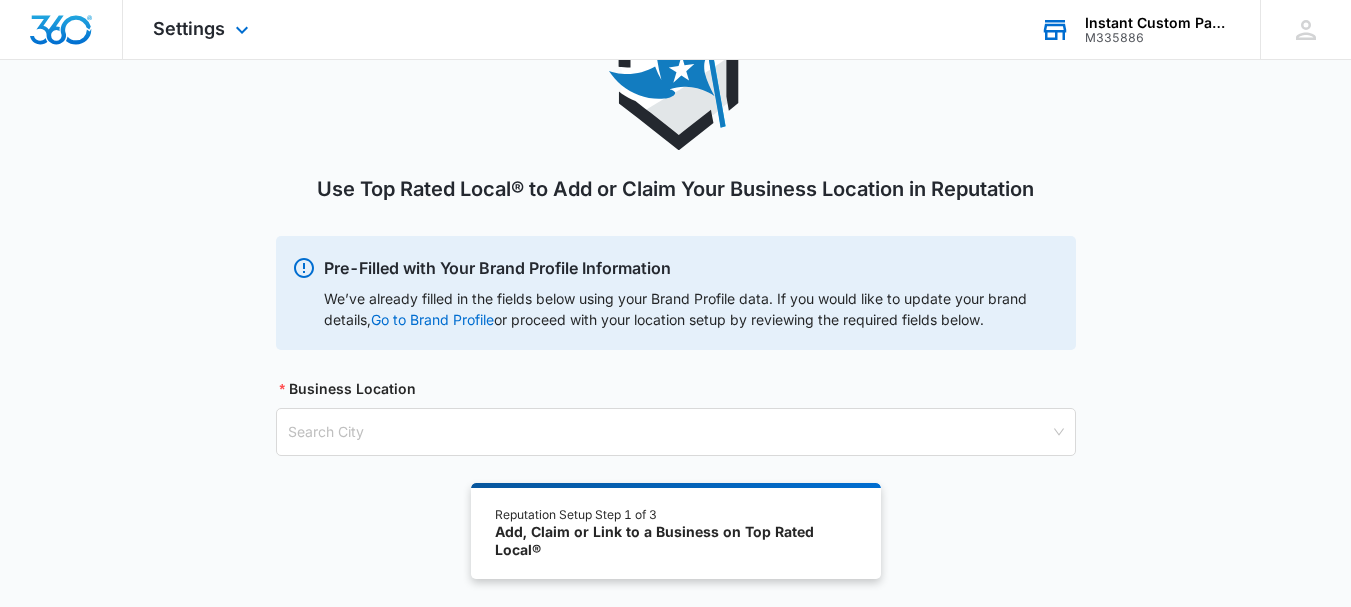 click on "Instant Custom Packaging" at bounding box center (1158, 23) 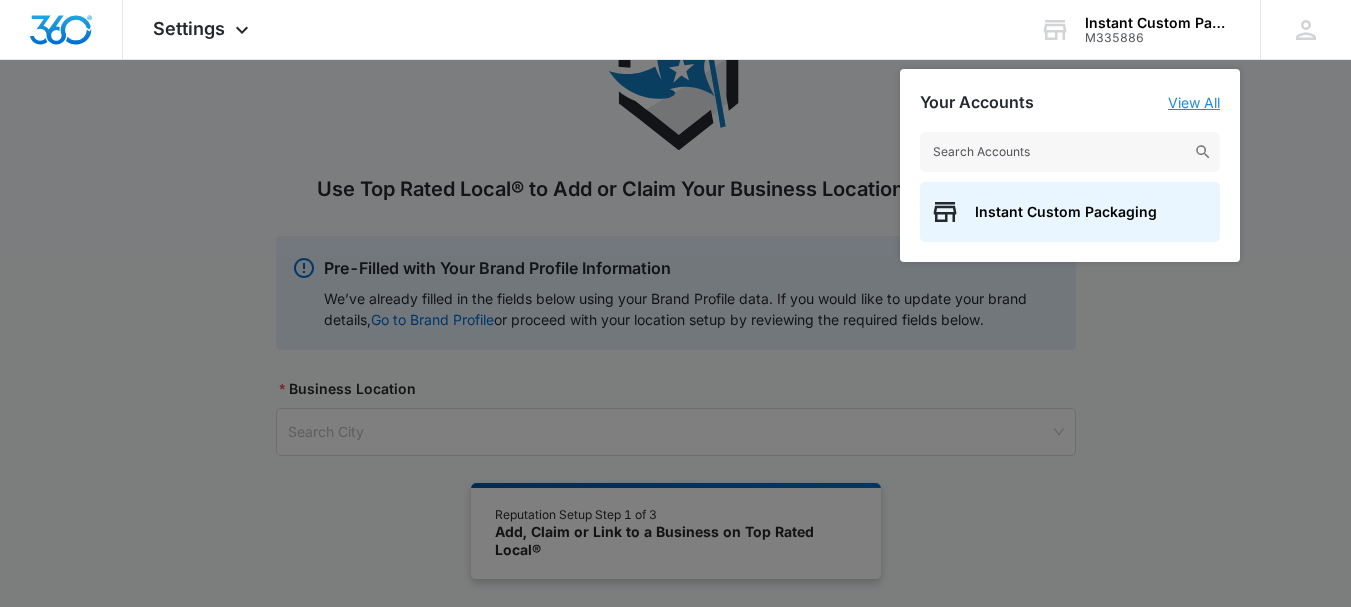 click on "View All" at bounding box center [1194, 102] 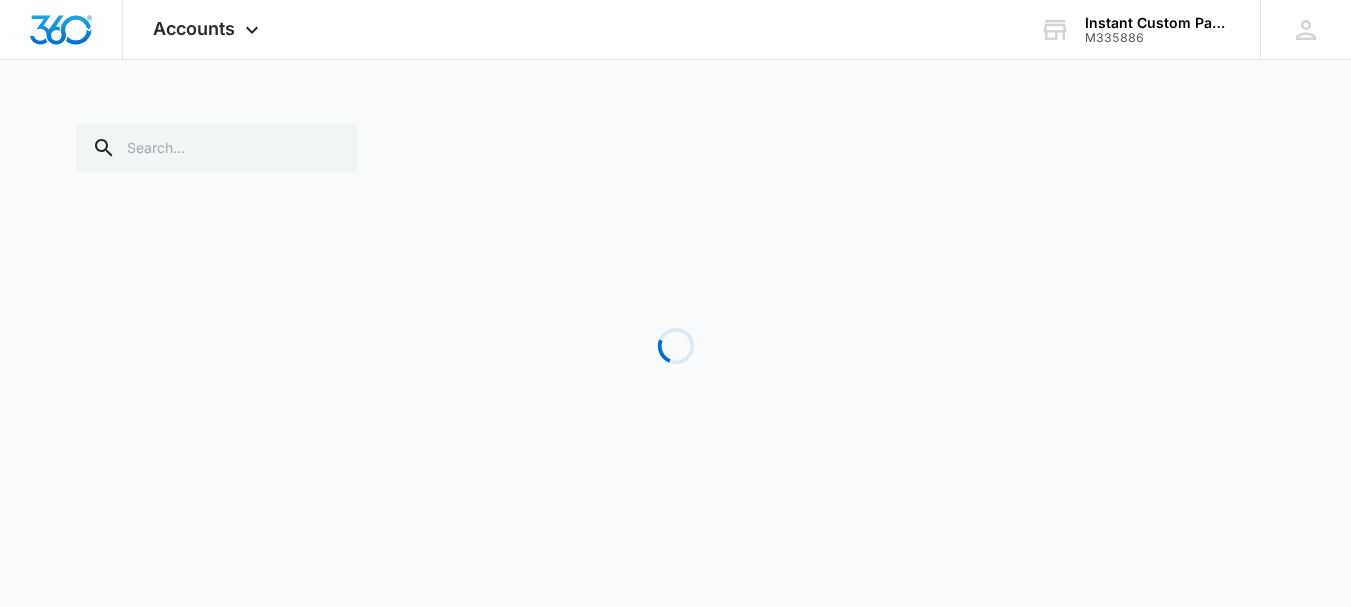 scroll, scrollTop: 0, scrollLeft: 0, axis: both 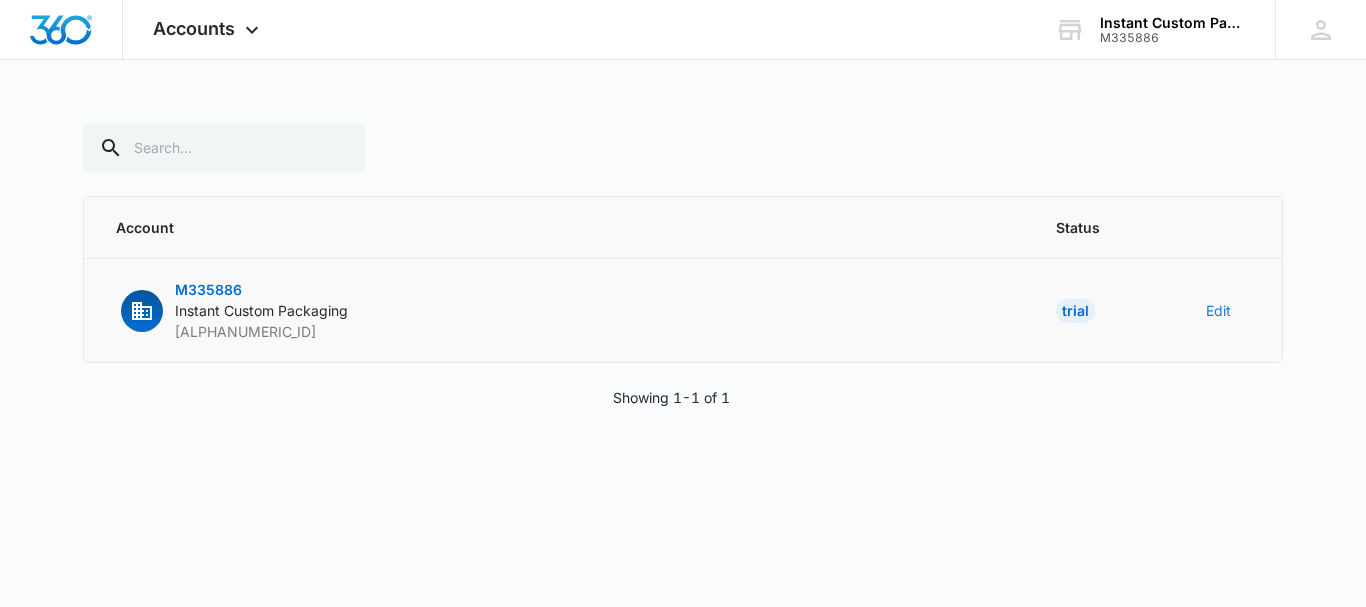click on "Edit" at bounding box center [1218, 310] 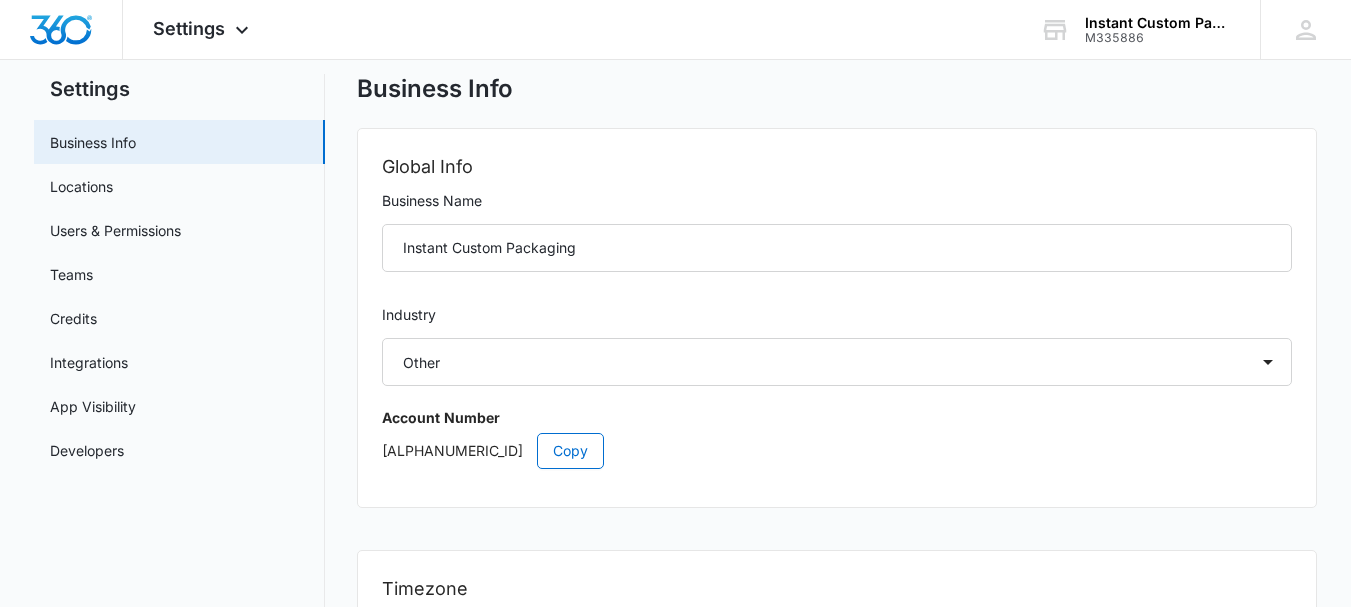 scroll, scrollTop: 0, scrollLeft: 0, axis: both 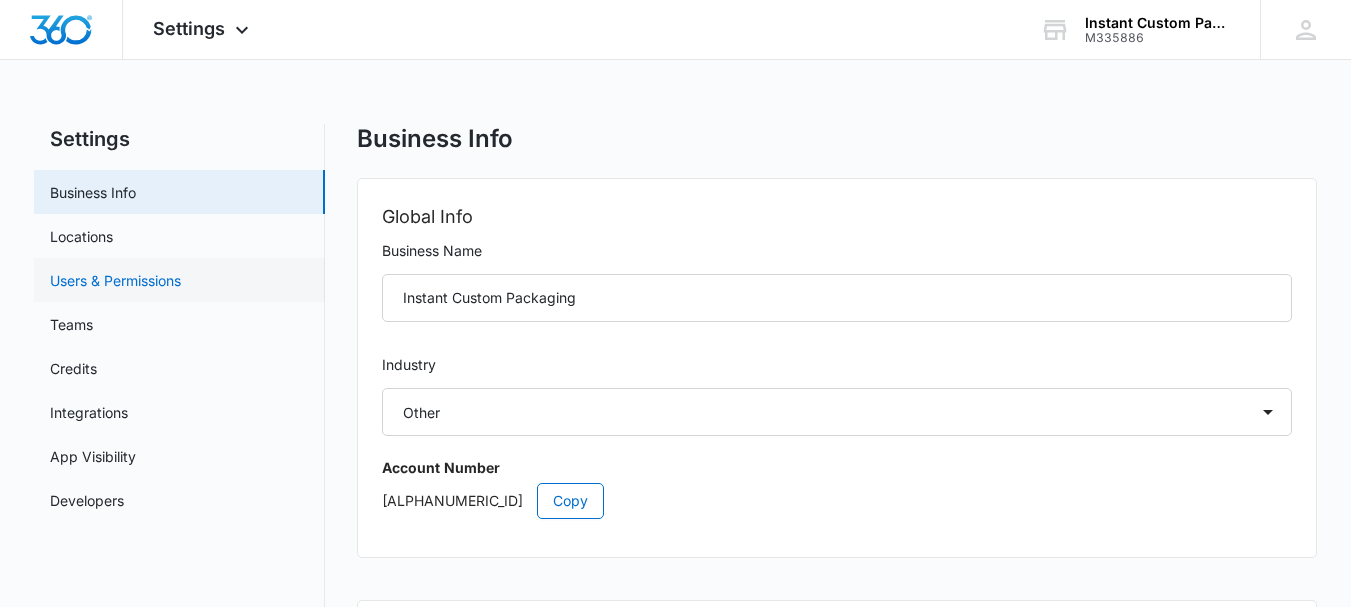 click on "Users & Permissions" at bounding box center [115, 280] 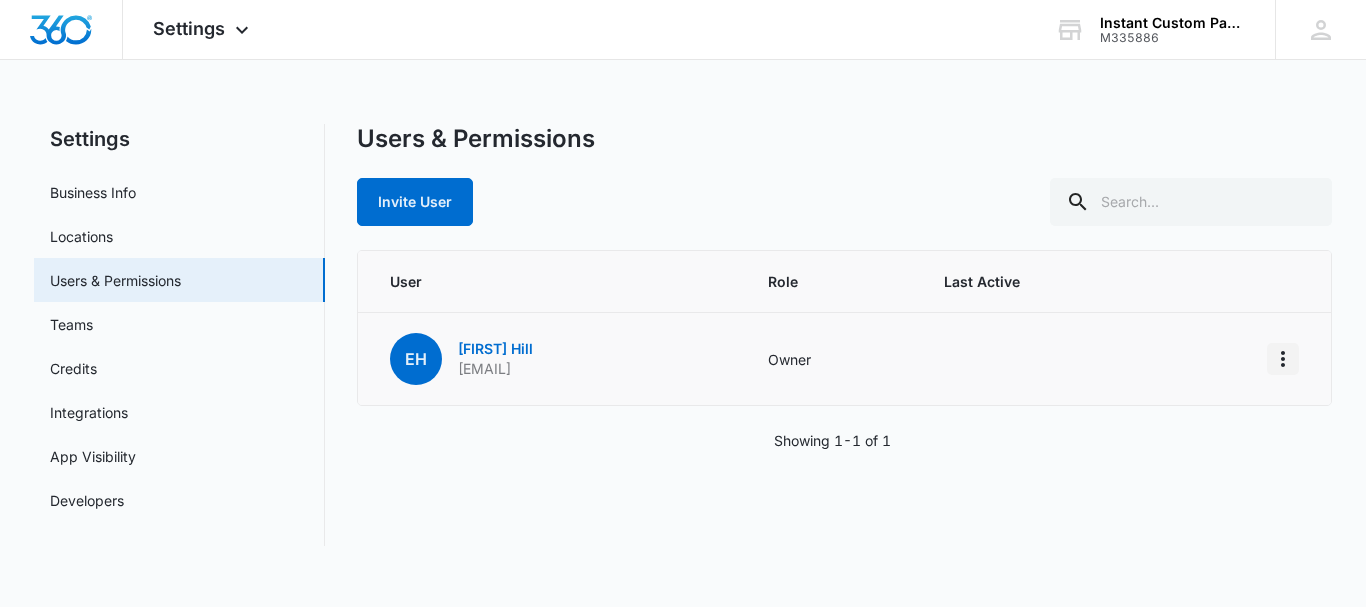 click 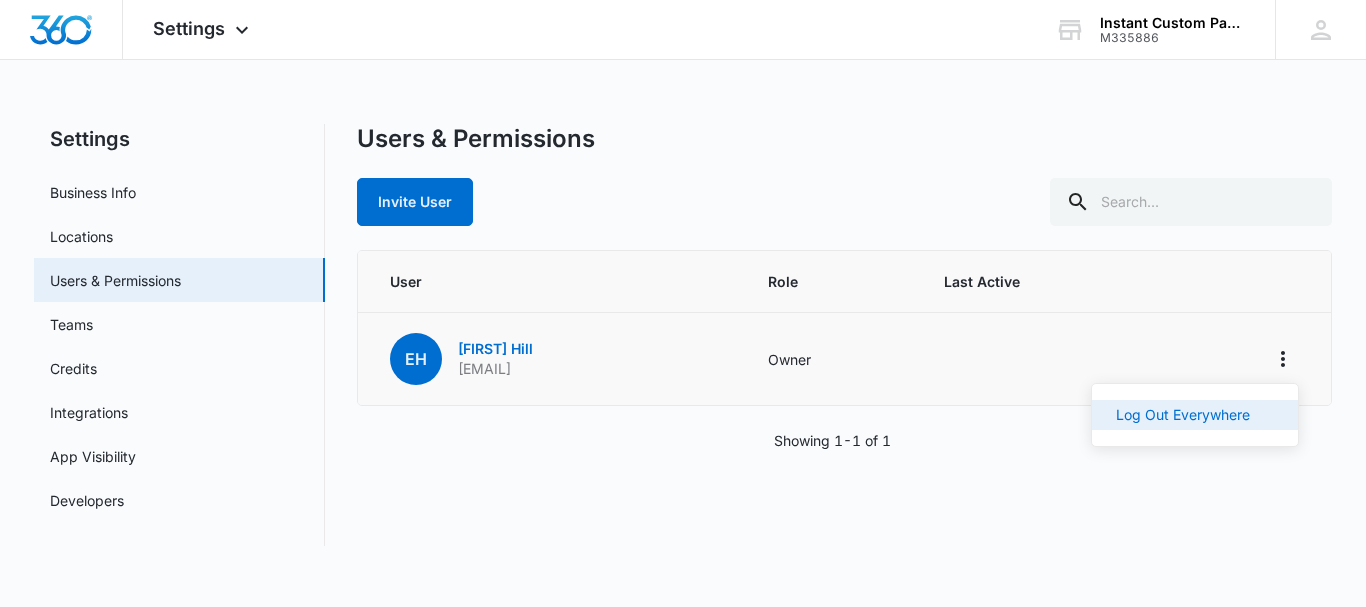 click on "Log Out Everywhere" at bounding box center (1183, 415) 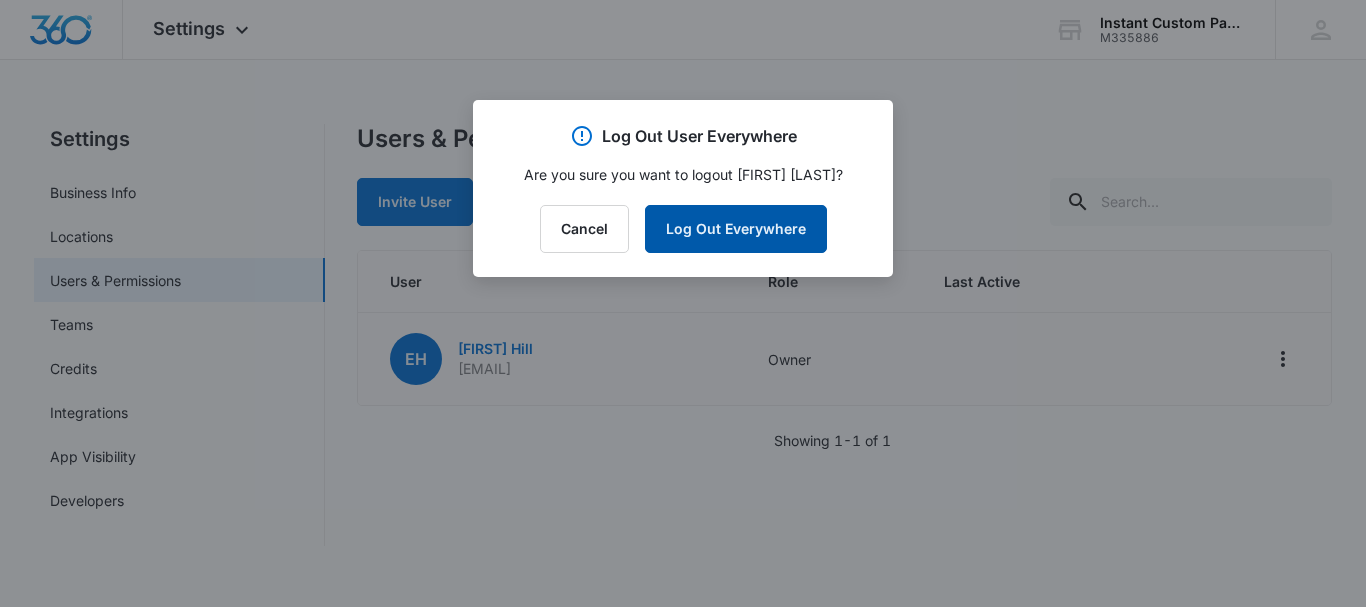 click on "Log Out Everywhere" at bounding box center (736, 229) 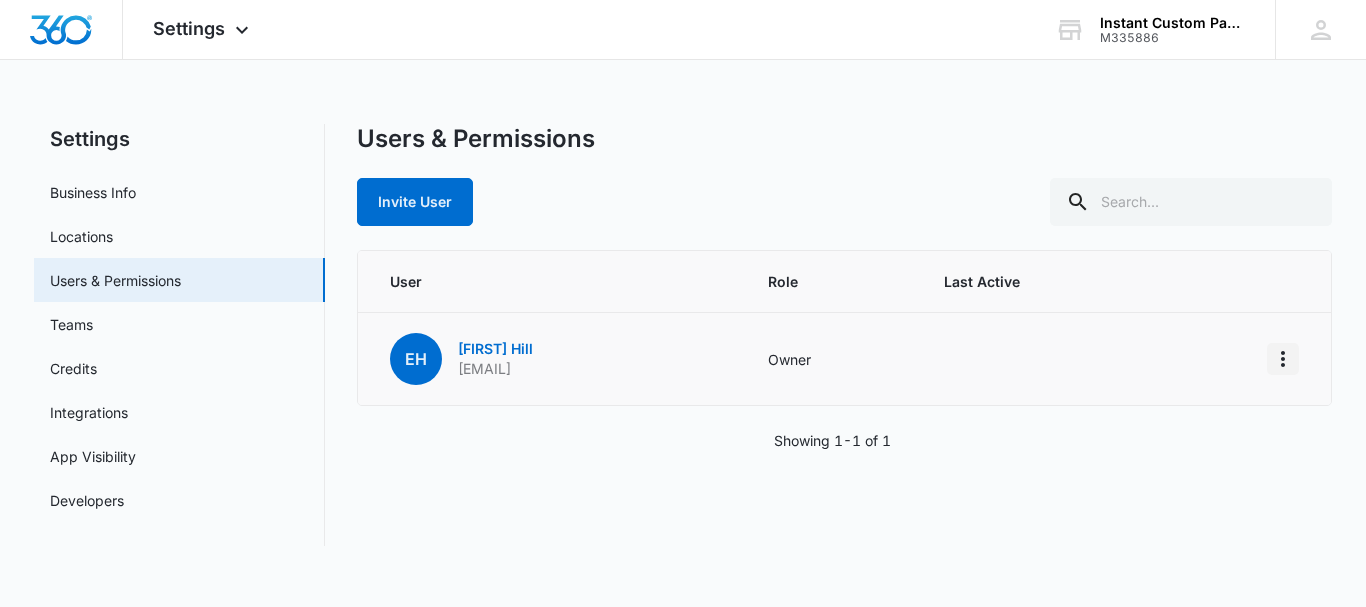 click at bounding box center (1283, 359) 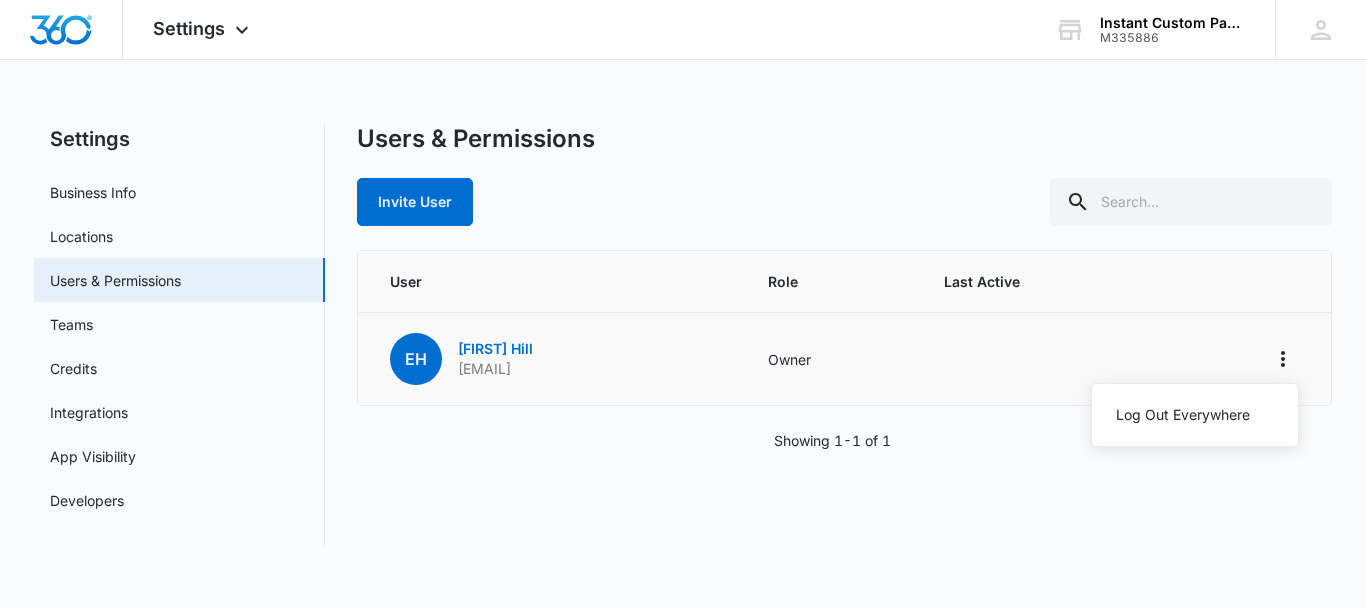 click on "Log Out Everywhere" at bounding box center (1195, 415) 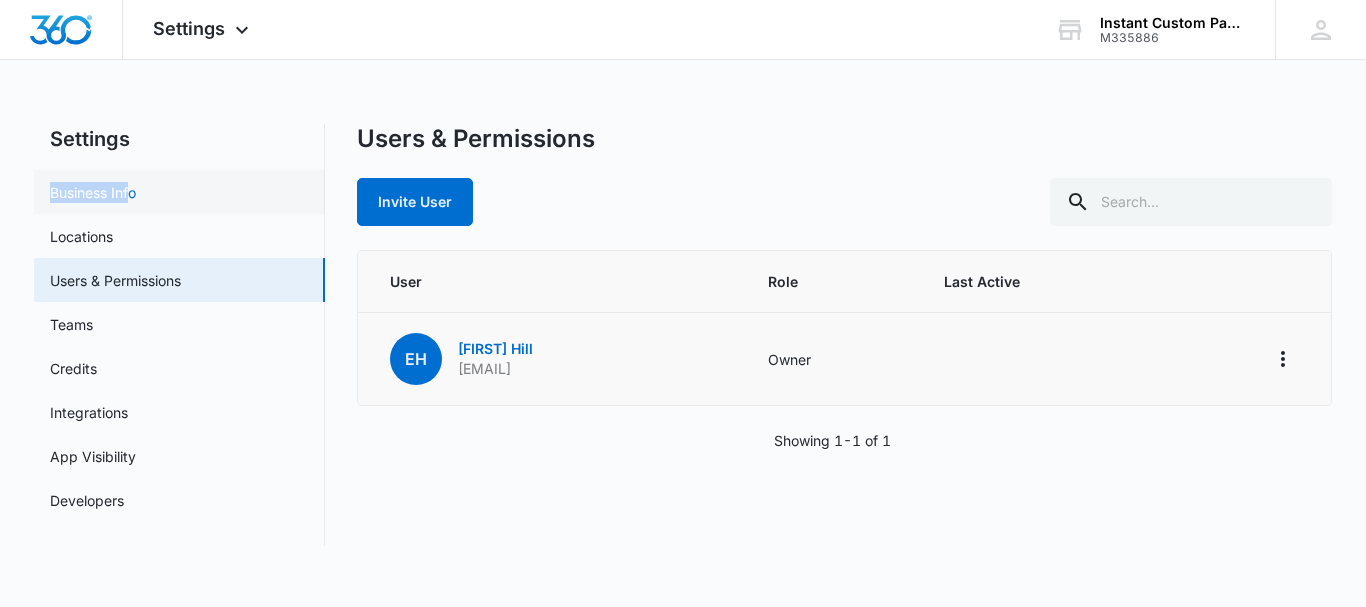 click on "Settings Business Info Locations Users & Permissions Teams Credits Integrations App Visibility Developers" at bounding box center [179, 335] 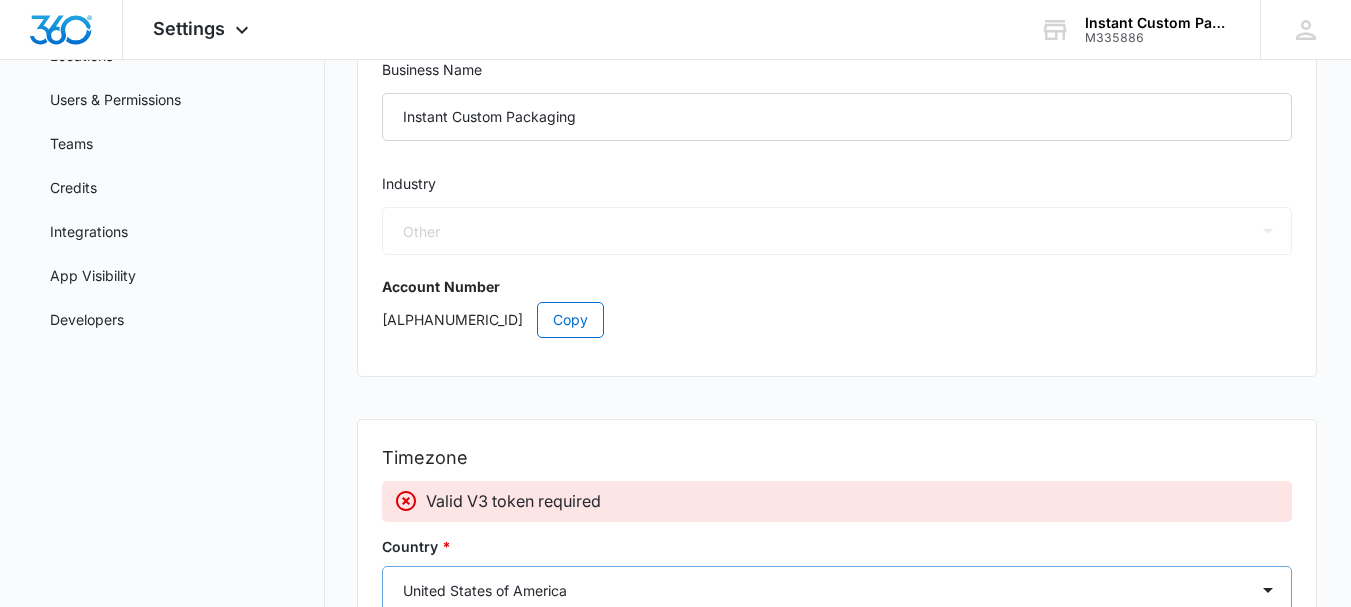 scroll, scrollTop: 83, scrollLeft: 0, axis: vertical 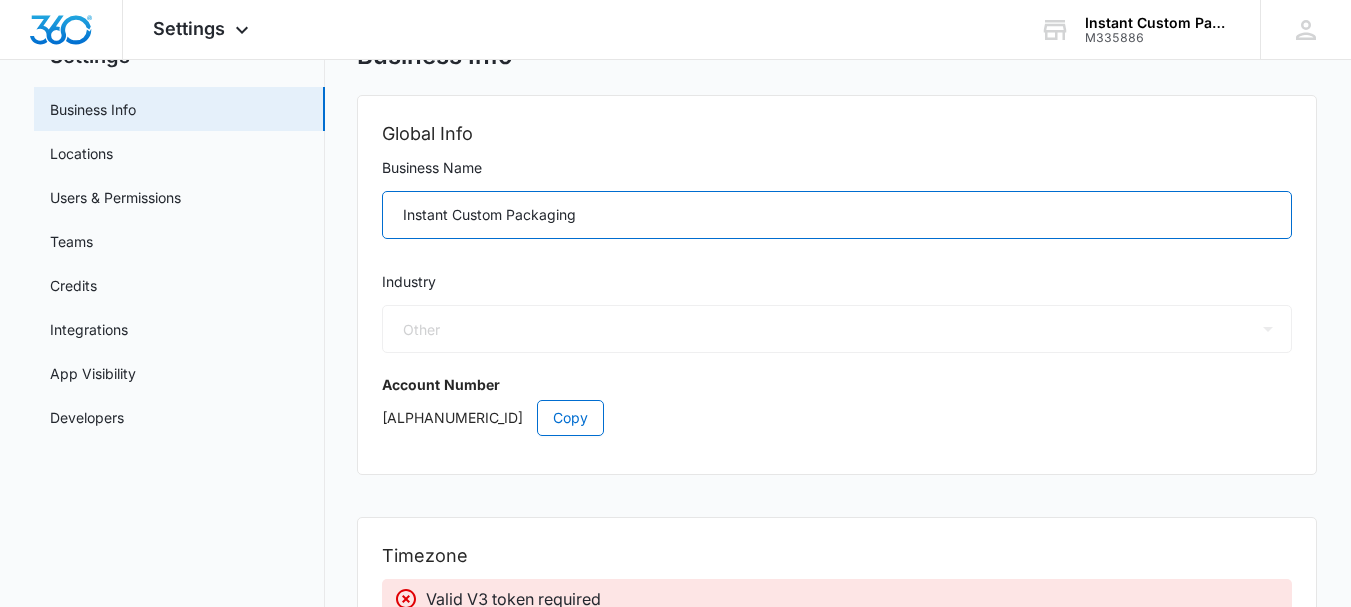 drag, startPoint x: 644, startPoint y: 219, endPoint x: 392, endPoint y: 237, distance: 252.64204 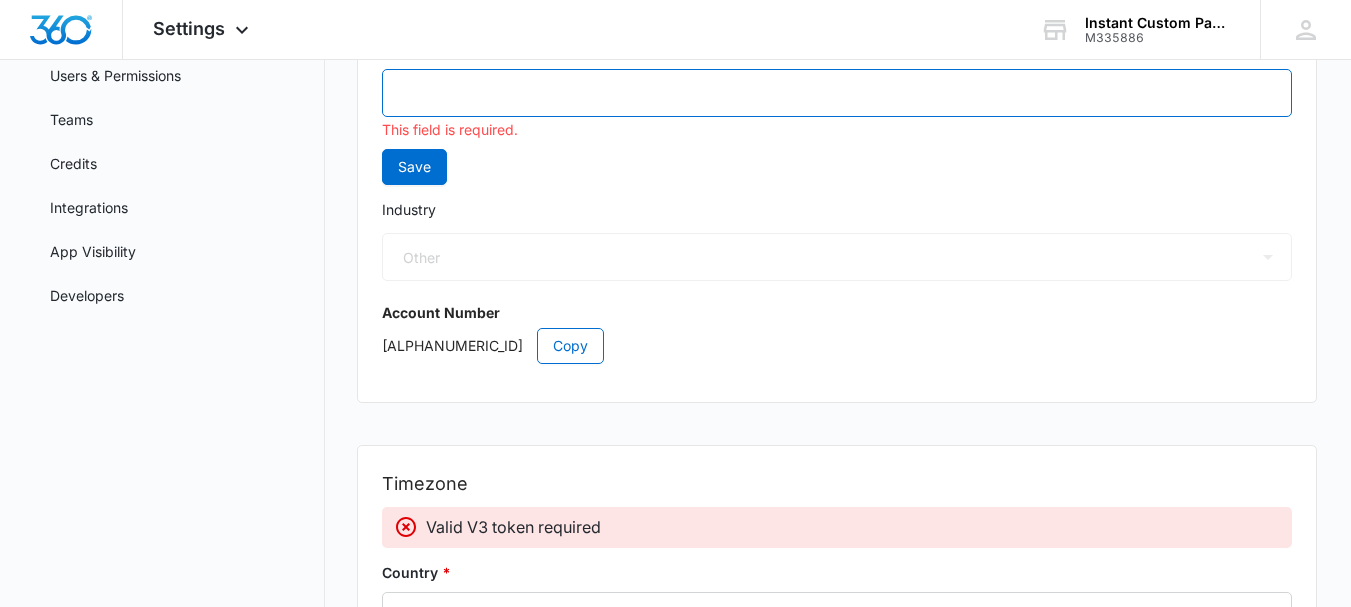 scroll, scrollTop: 133, scrollLeft: 0, axis: vertical 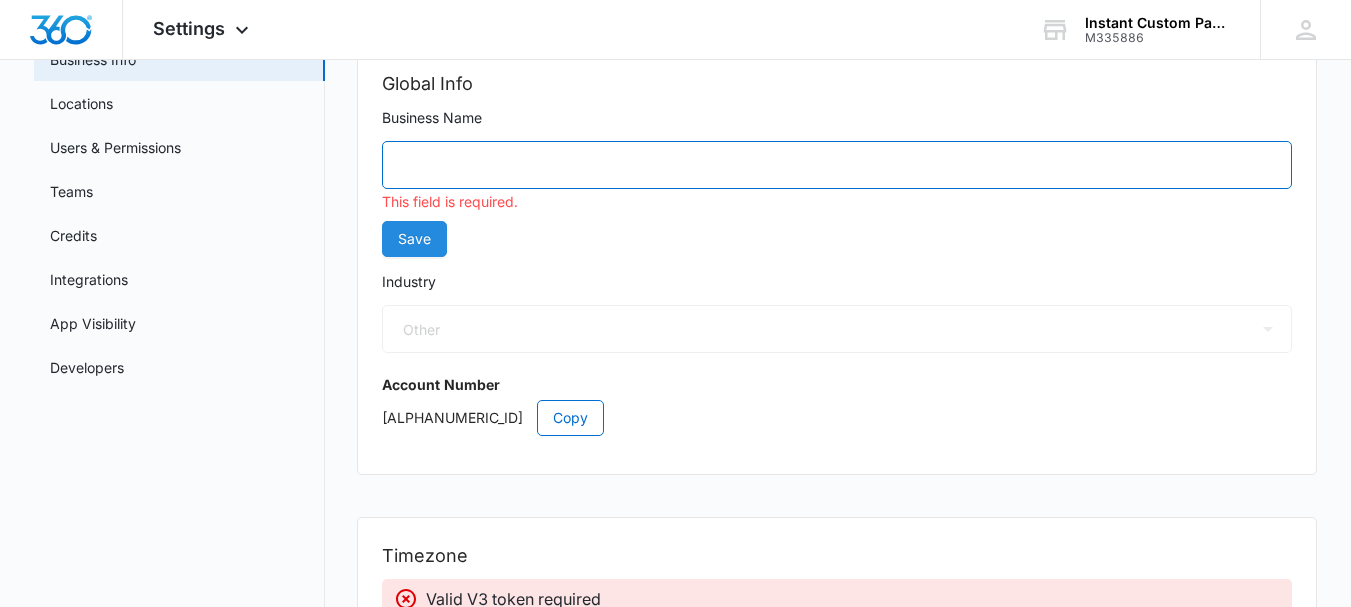 type 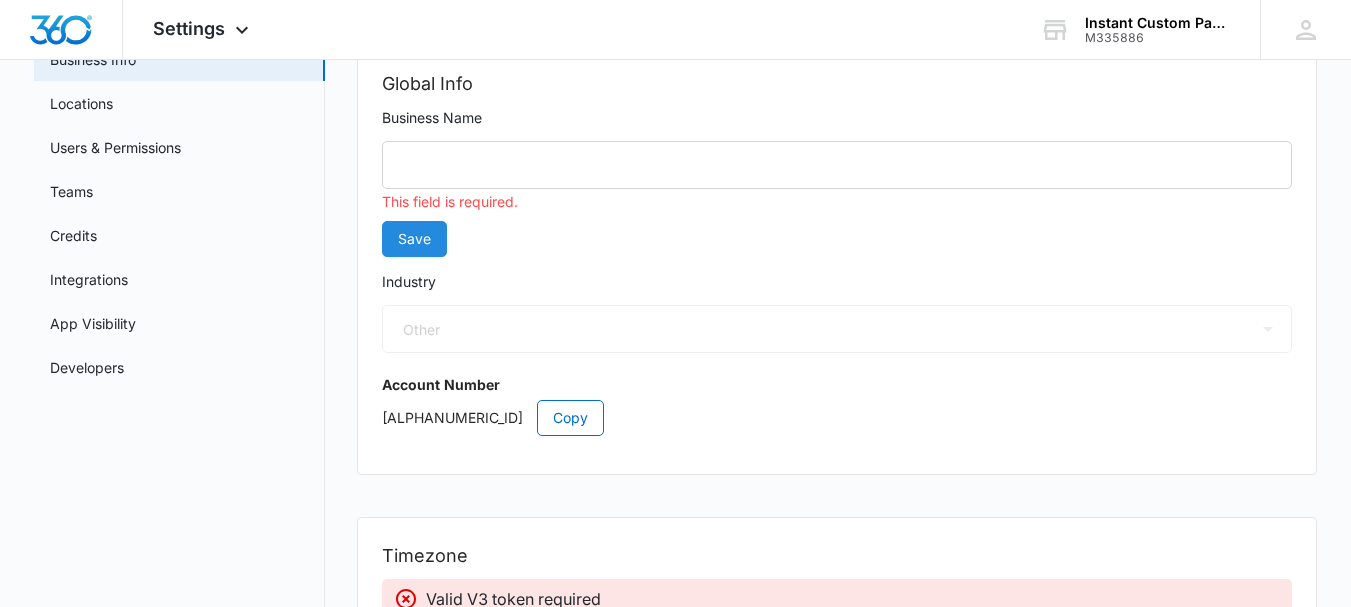 click on "Save" at bounding box center (414, 239) 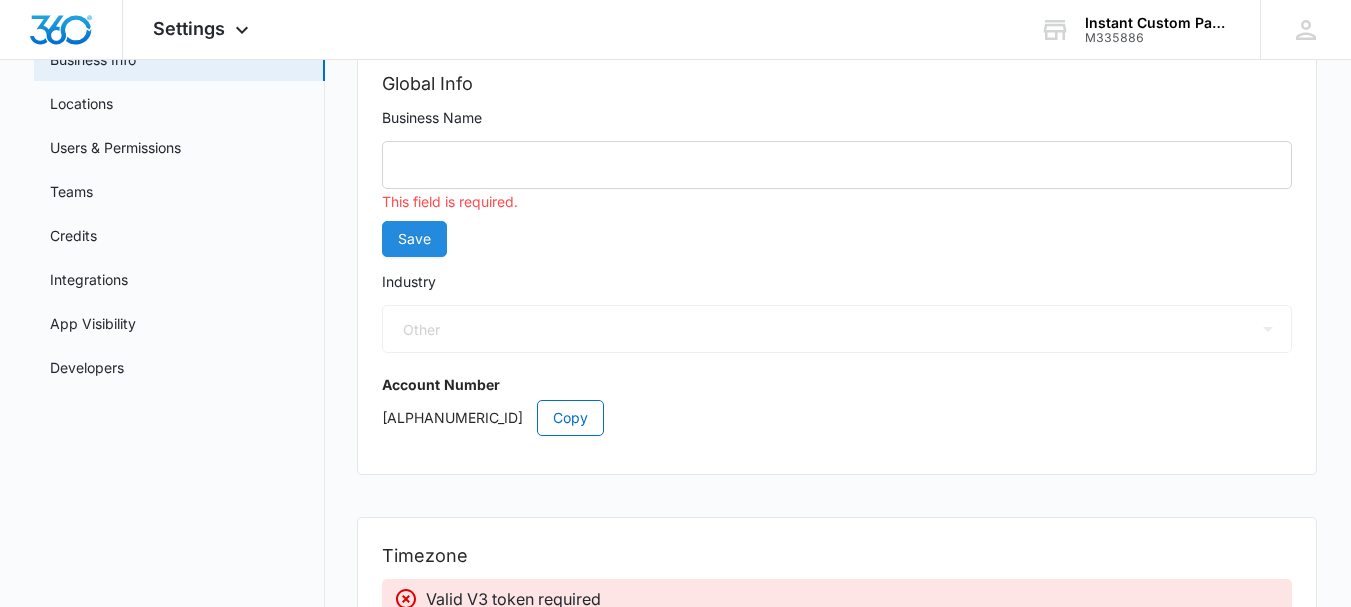 click on "Save" at bounding box center (414, 239) 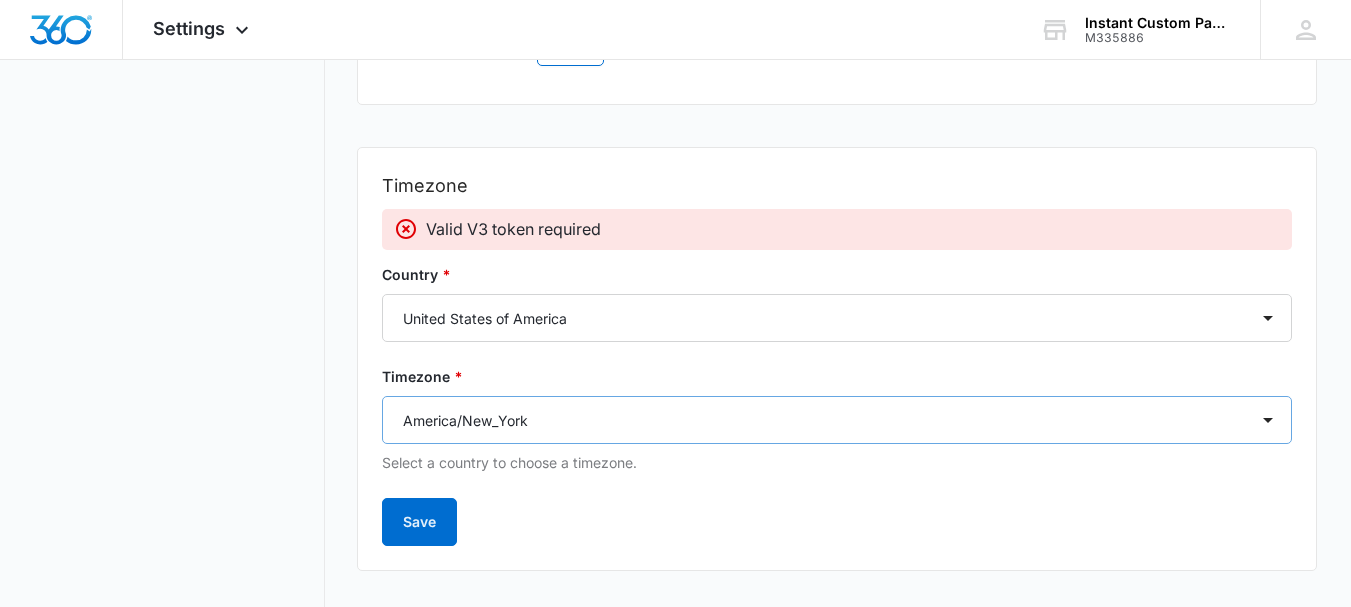 scroll, scrollTop: 533, scrollLeft: 0, axis: vertical 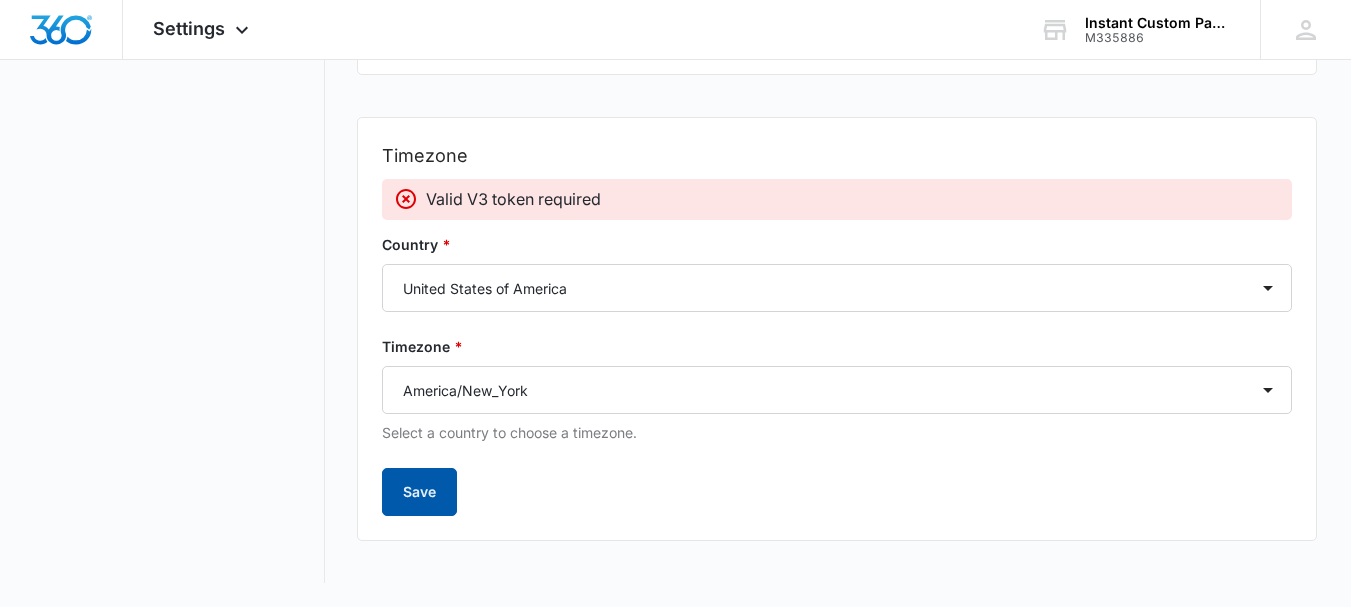click on "Save" at bounding box center [419, 492] 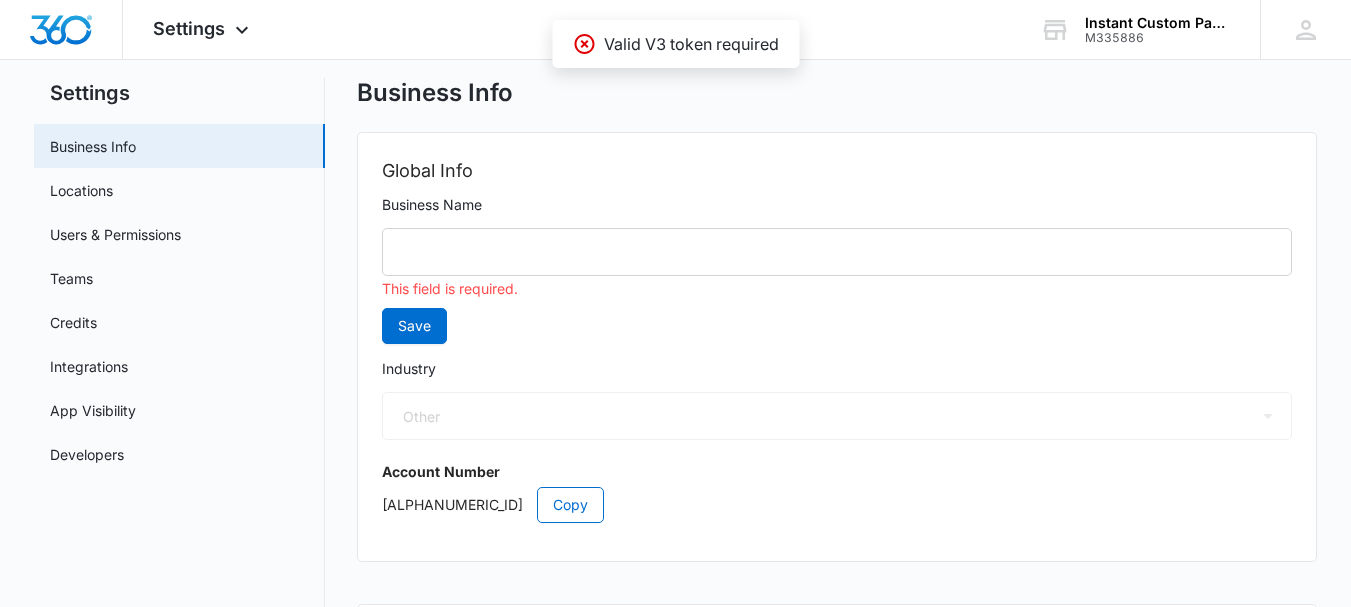 scroll, scrollTop: 0, scrollLeft: 0, axis: both 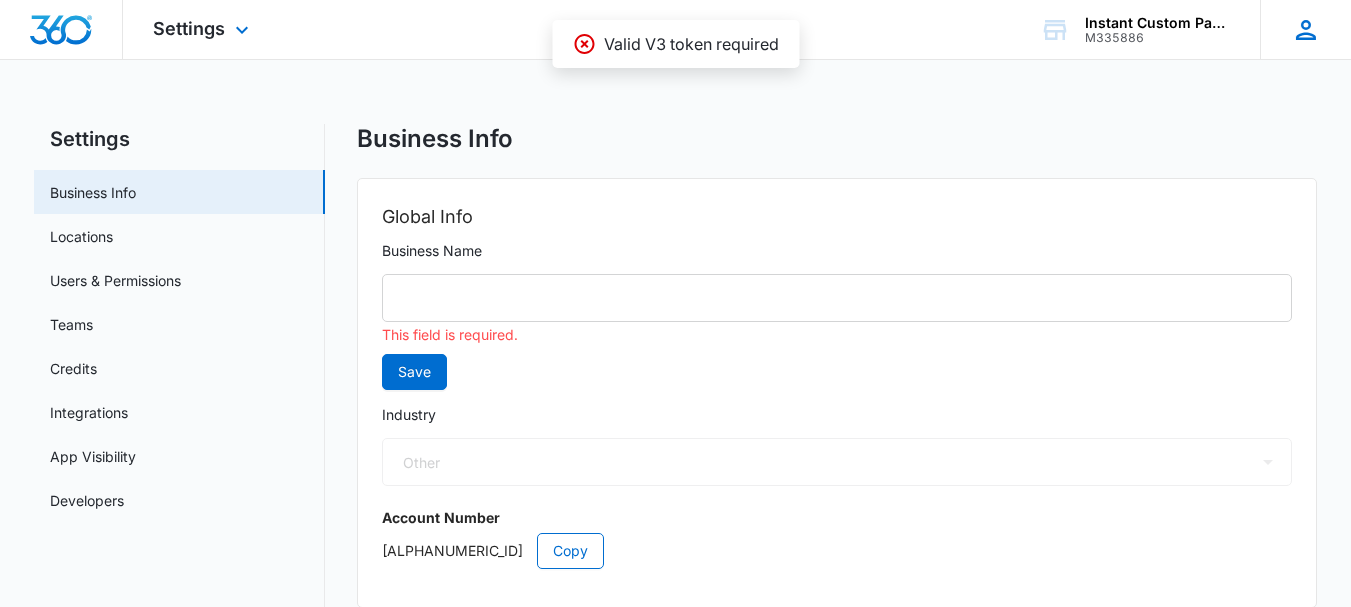 click 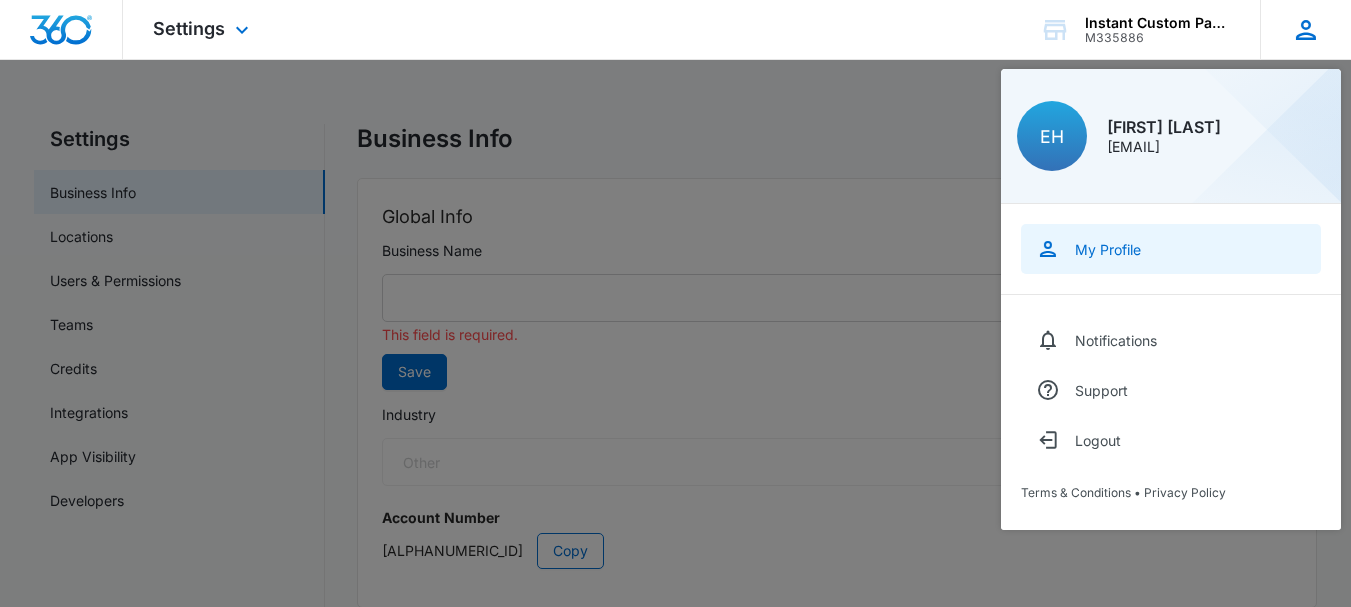 click on "My Profile" at bounding box center [1171, 249] 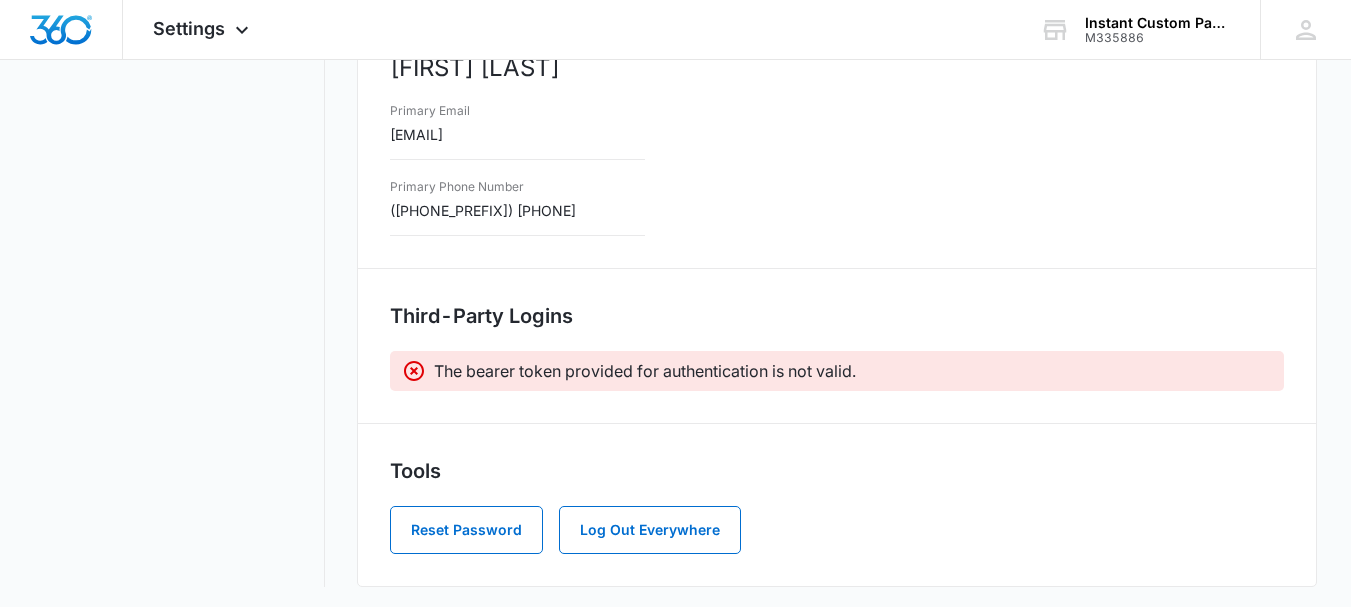 scroll, scrollTop: 442, scrollLeft: 0, axis: vertical 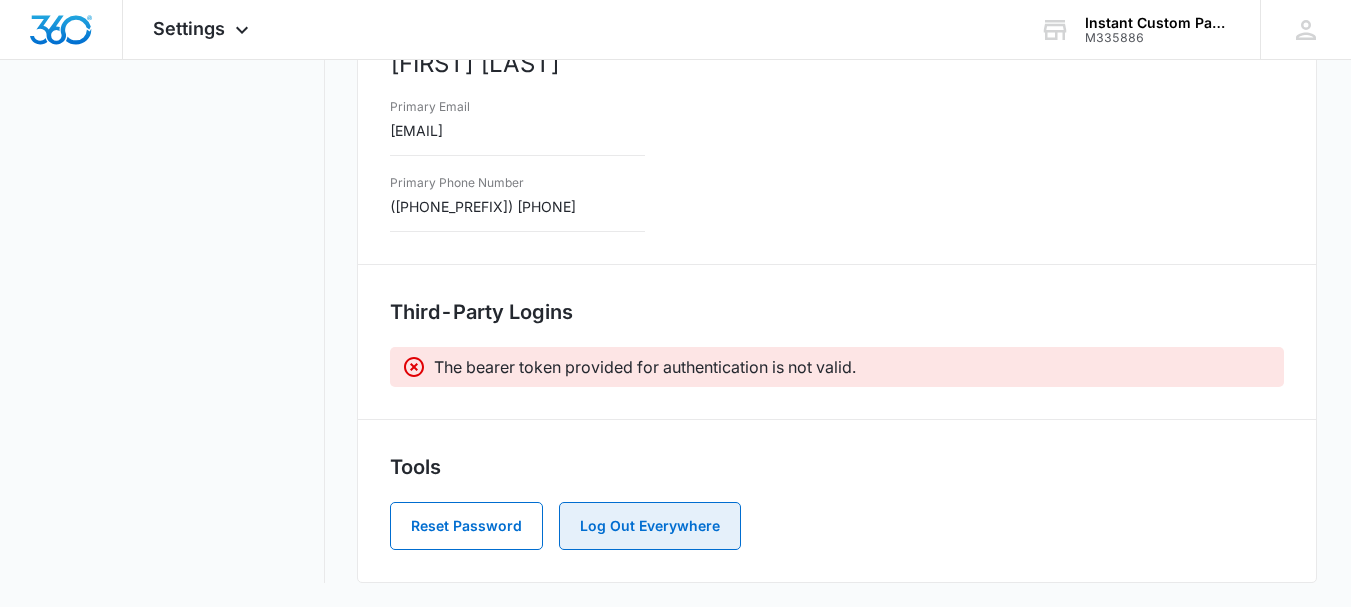 click on "Log Out Everywhere" at bounding box center (650, 526) 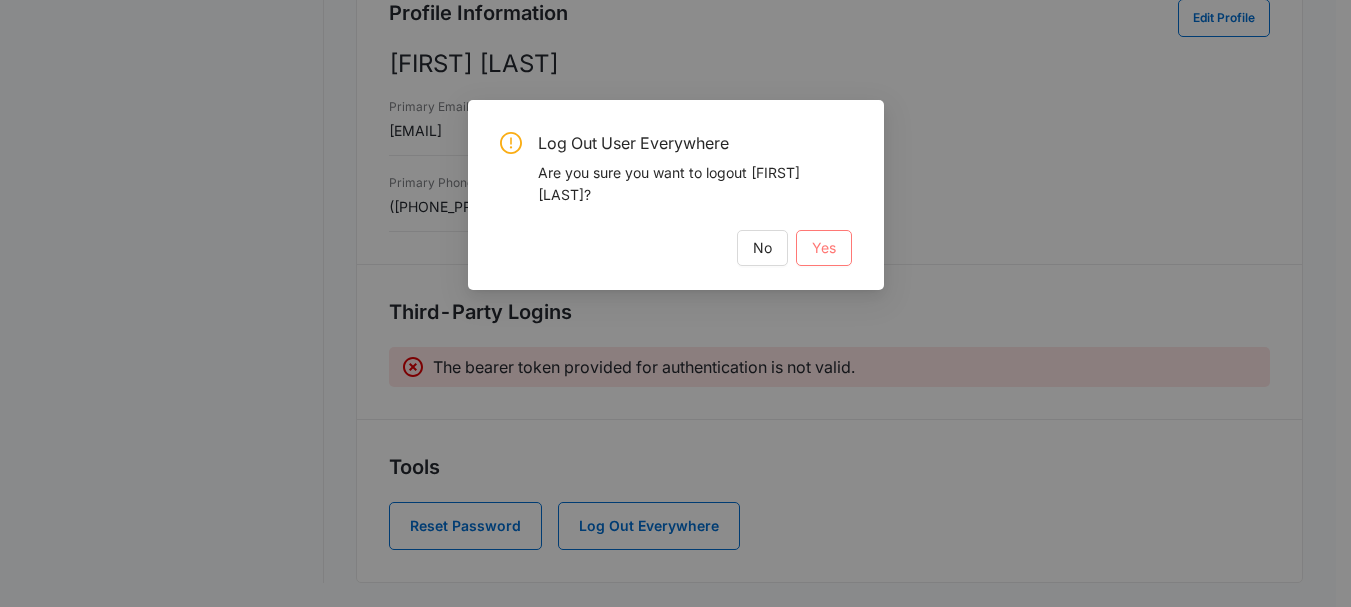 click on "Yes" at bounding box center (824, 248) 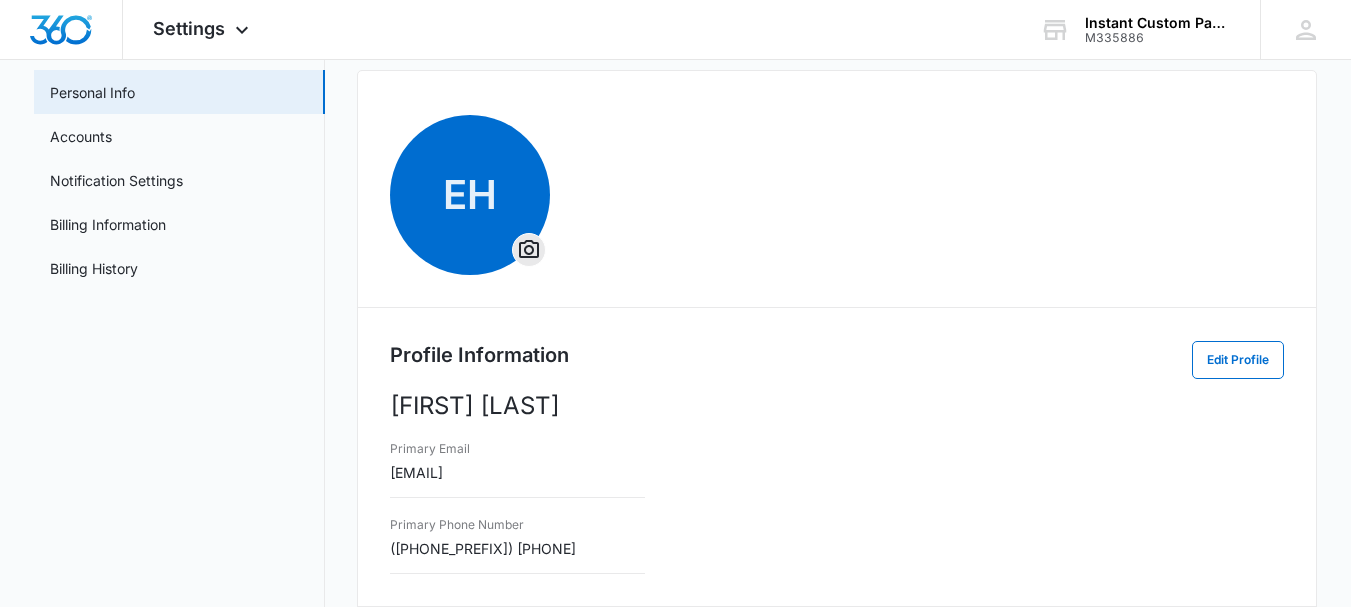 scroll, scrollTop: 0, scrollLeft: 0, axis: both 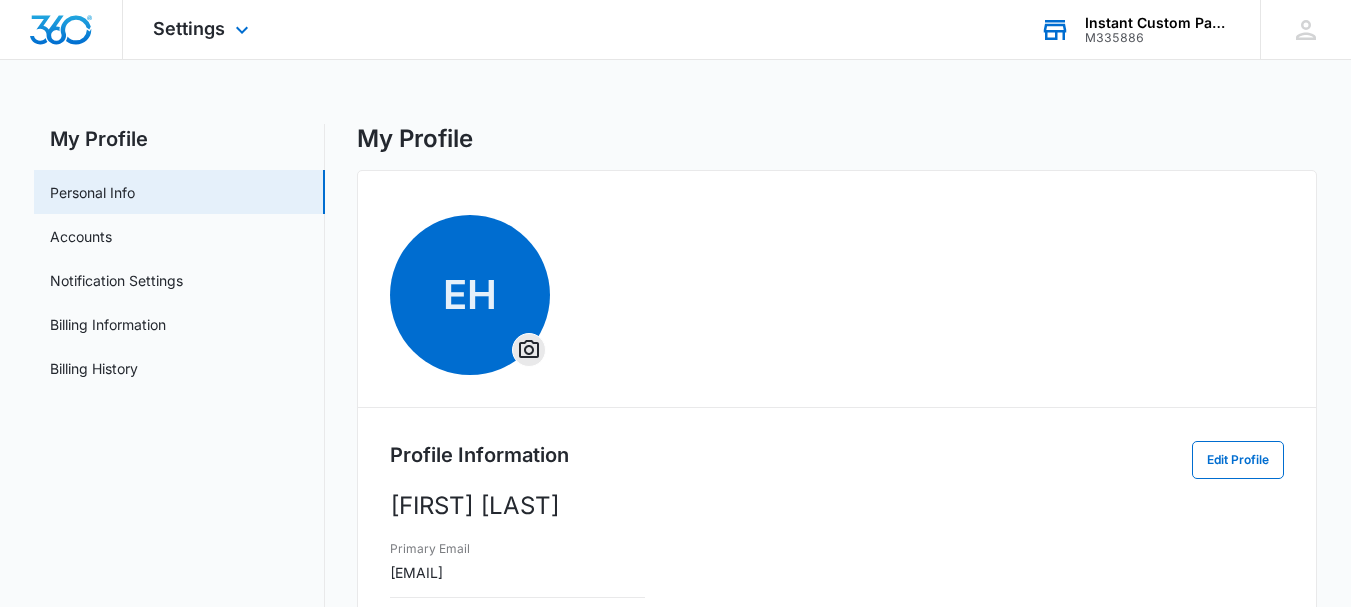 click on "M335886" at bounding box center [1158, 38] 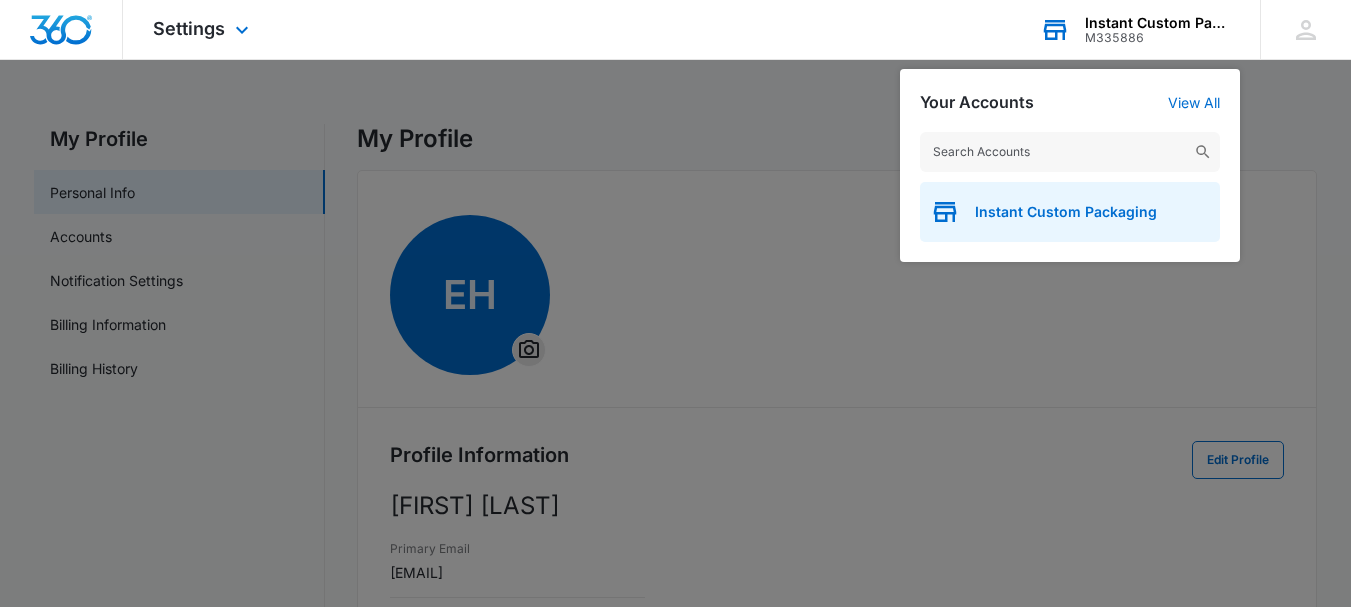 drag, startPoint x: 1104, startPoint y: 197, endPoint x: 1121, endPoint y: 226, distance: 33.61547 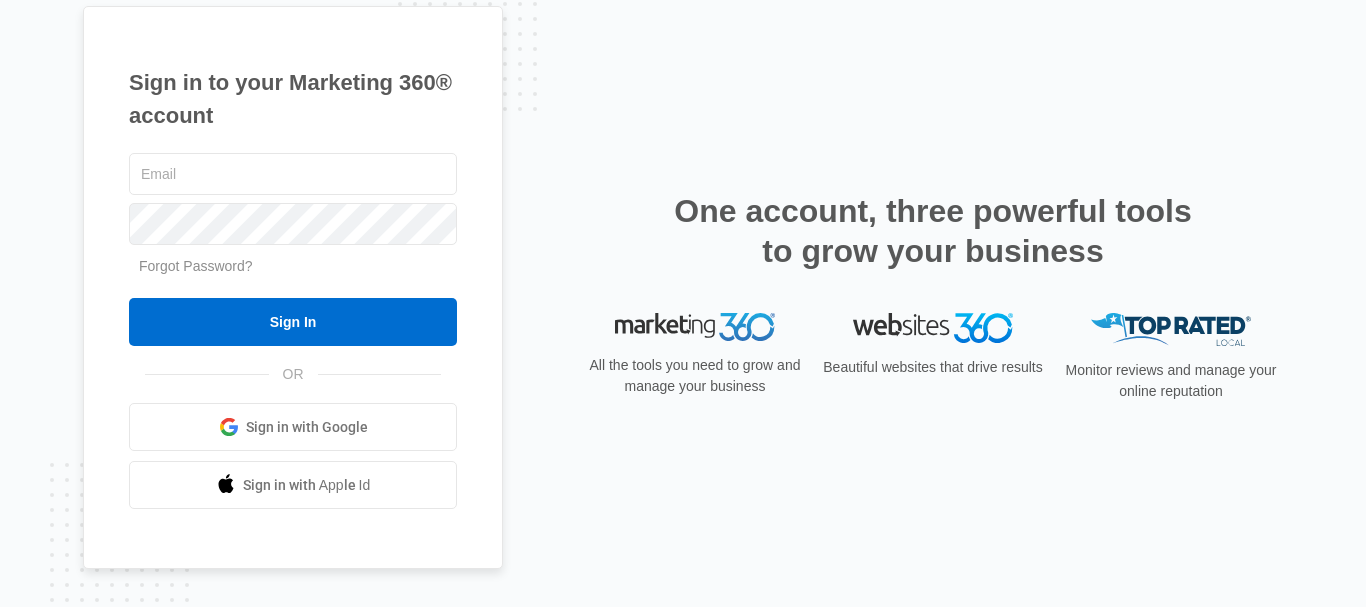 scroll, scrollTop: 0, scrollLeft: 0, axis: both 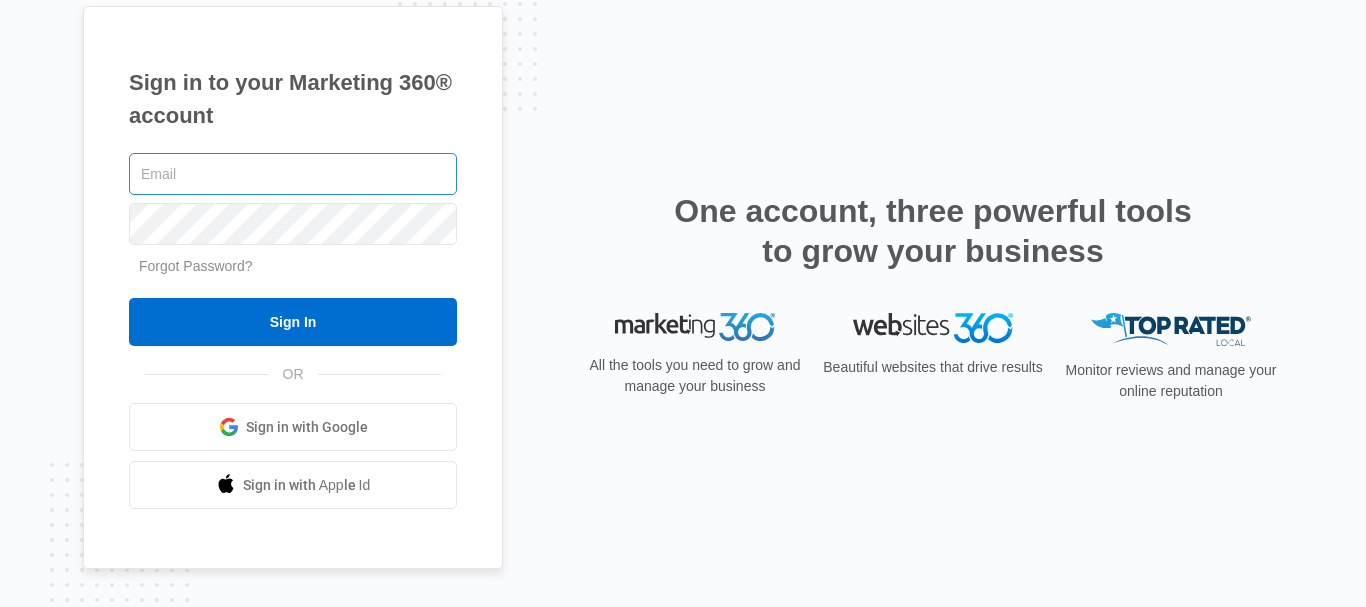 click at bounding box center (293, 174) 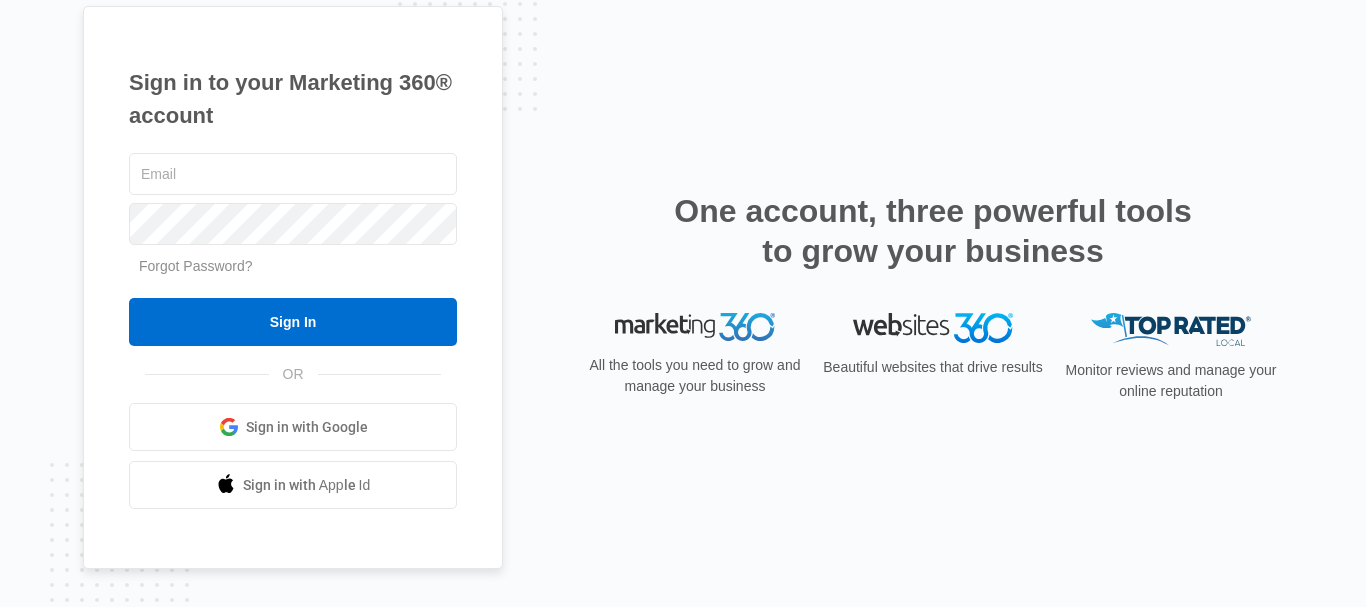 type on "[USERNAME]@[DOMAIN]" 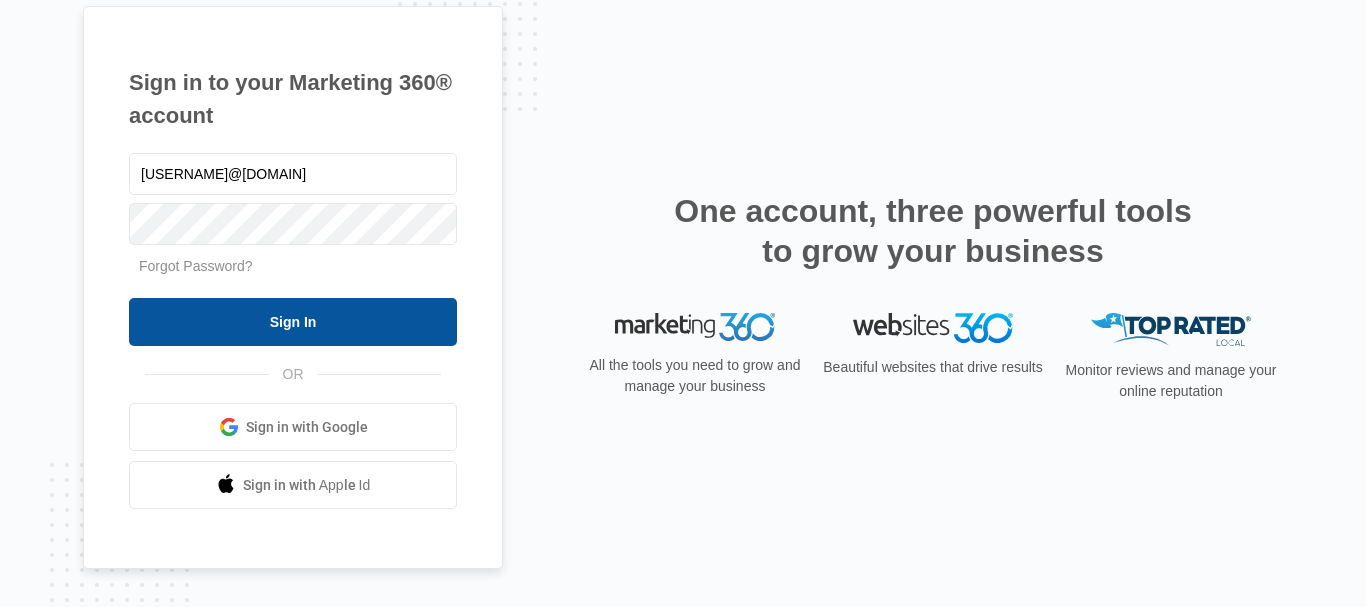 click on "Sign In" at bounding box center (293, 322) 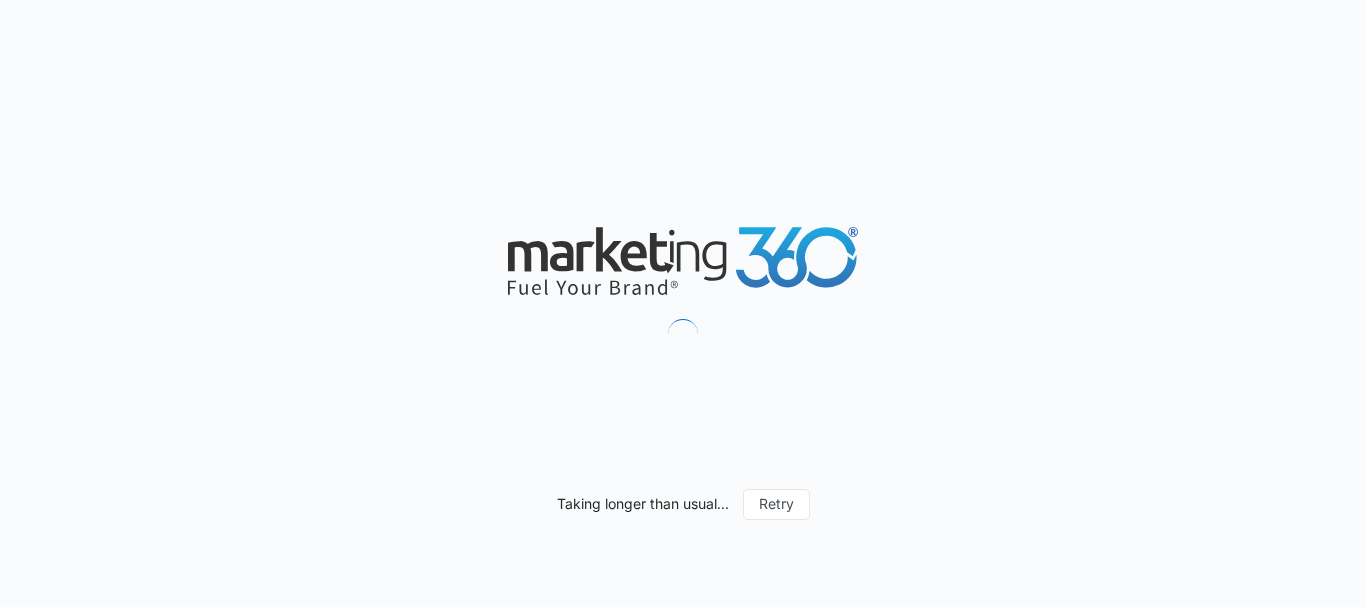 scroll, scrollTop: 0, scrollLeft: 0, axis: both 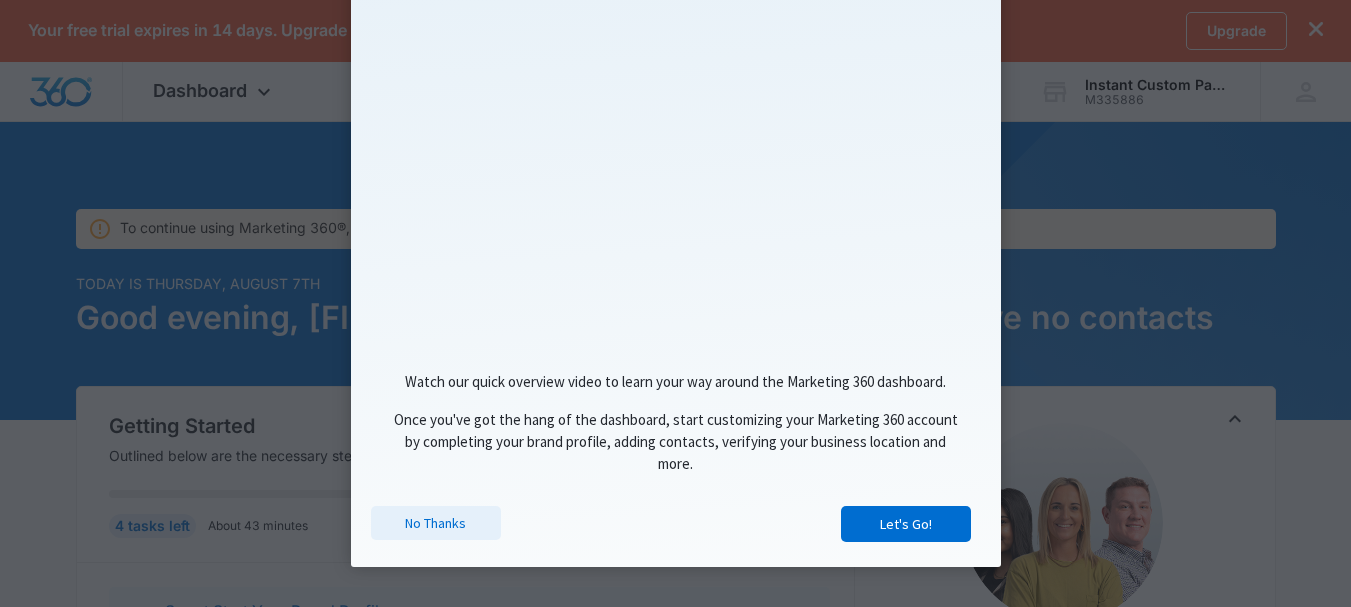 click on "No Thanks" at bounding box center [436, 523] 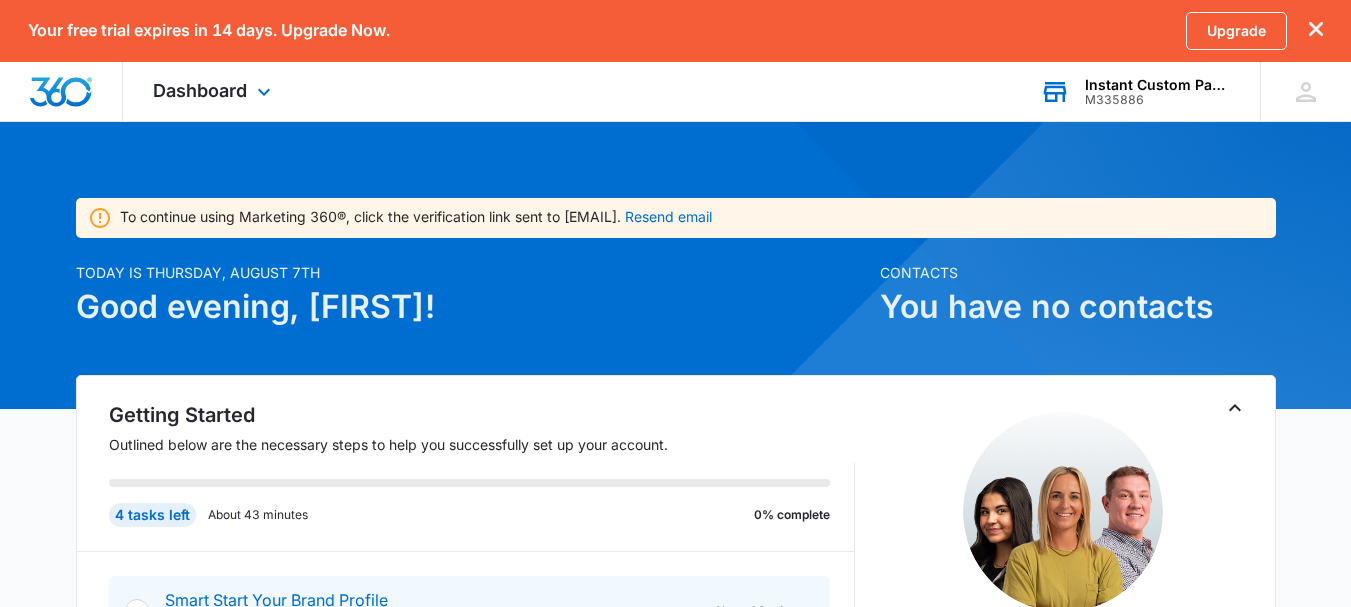 scroll, scrollTop: 0, scrollLeft: 0, axis: both 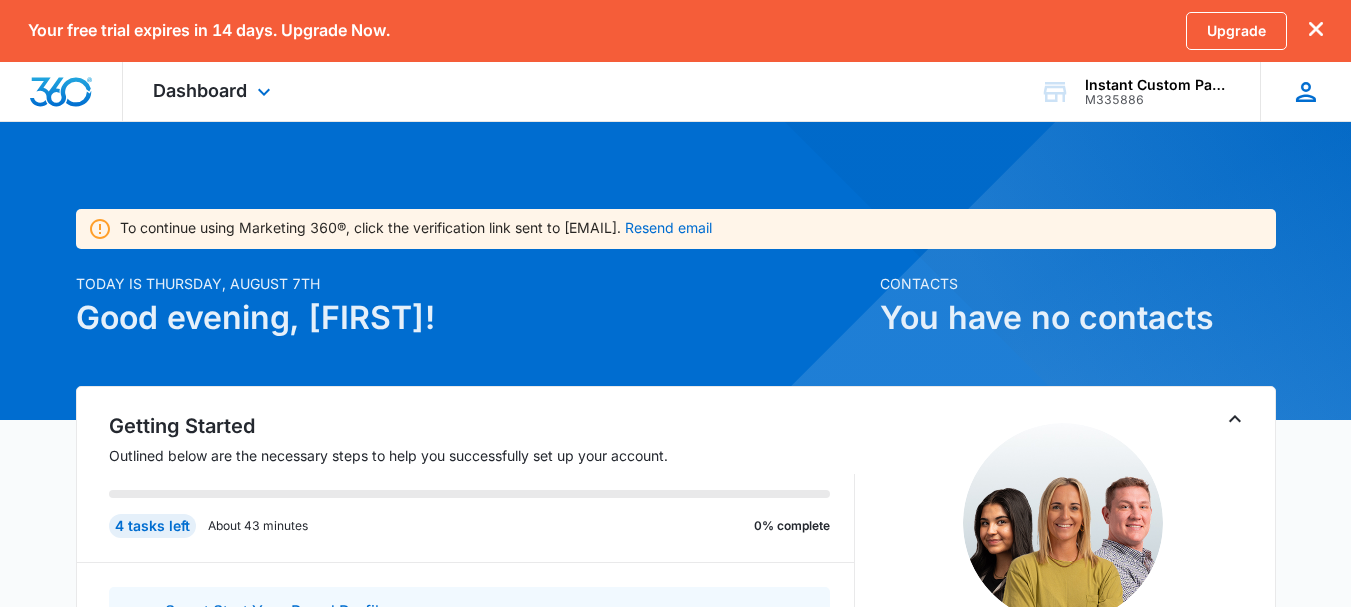 click 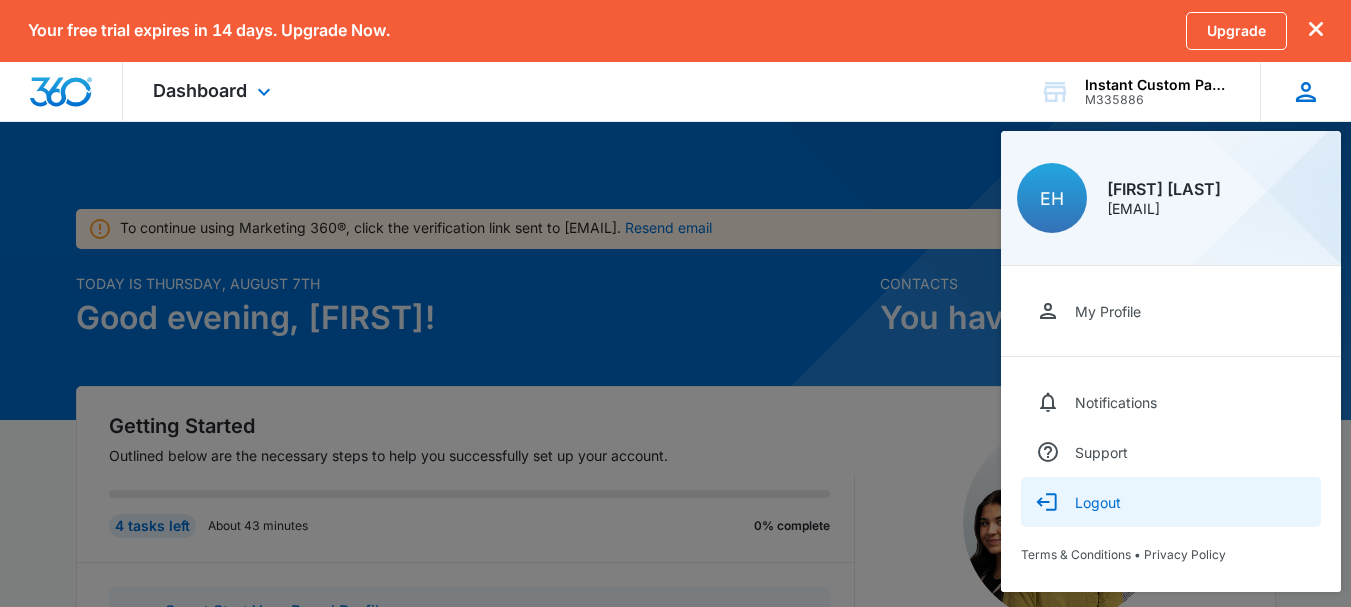 click on "Logout" at bounding box center [1098, 502] 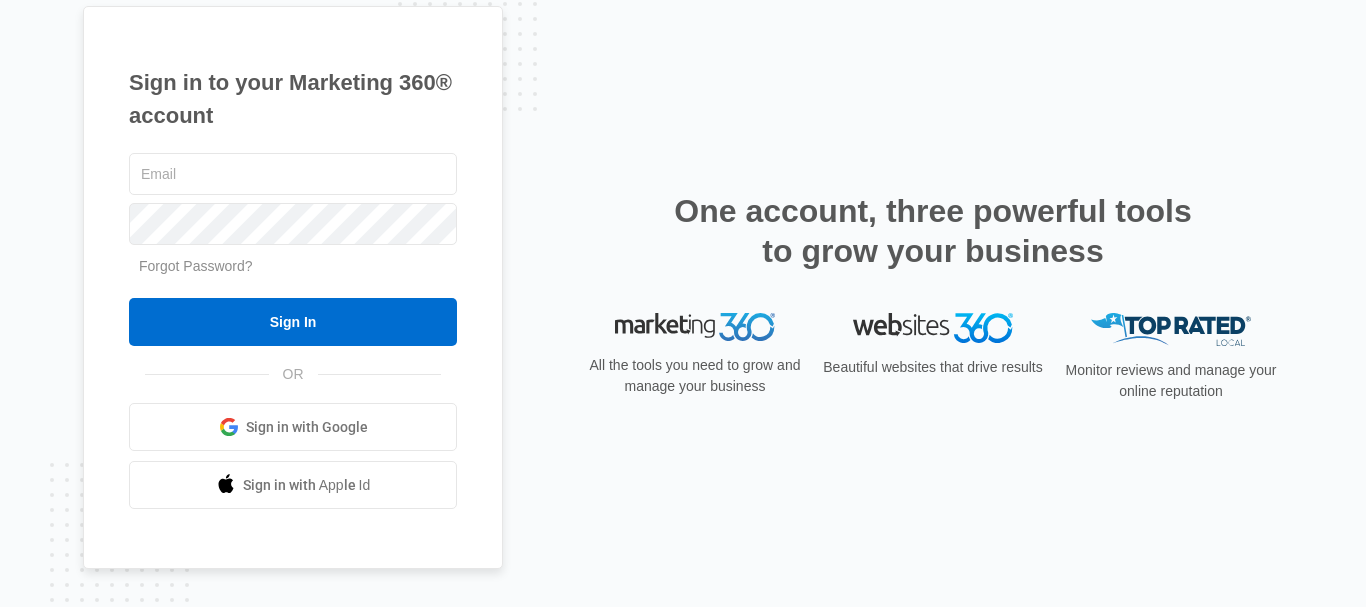 scroll, scrollTop: 0, scrollLeft: 0, axis: both 